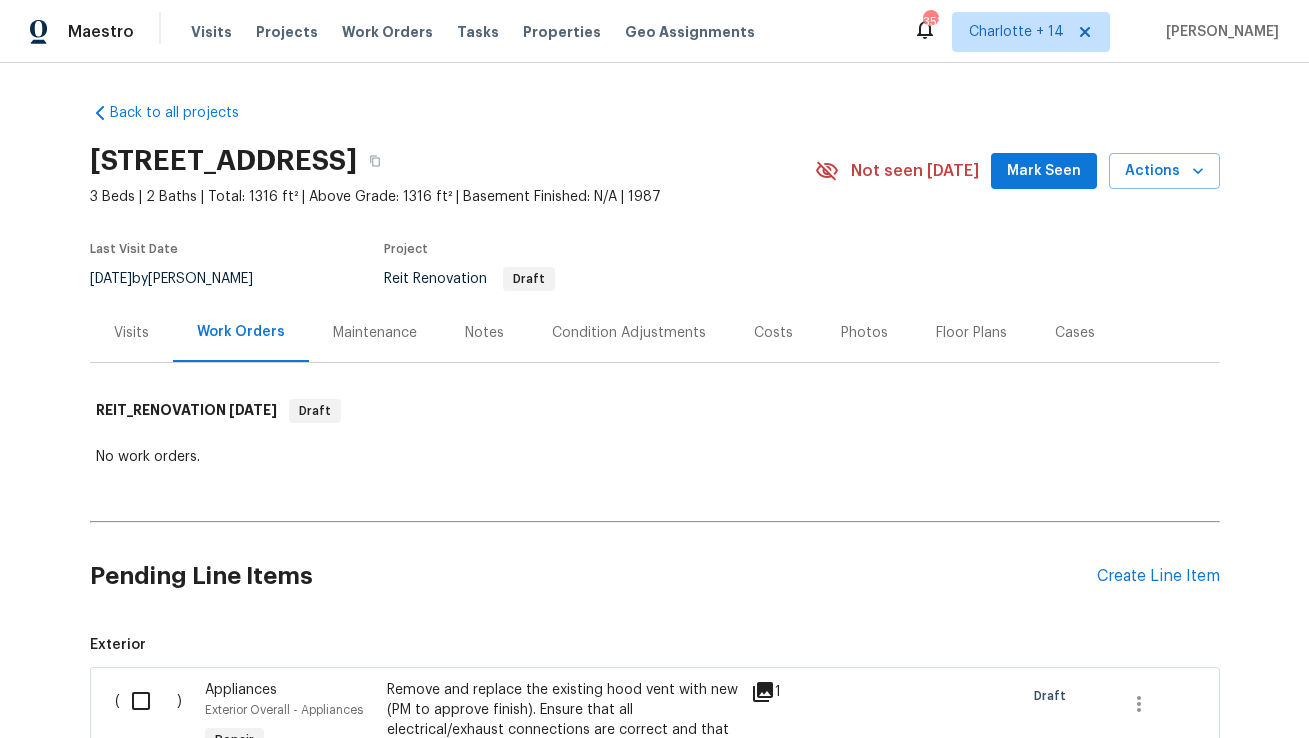 scroll, scrollTop: 0, scrollLeft: 0, axis: both 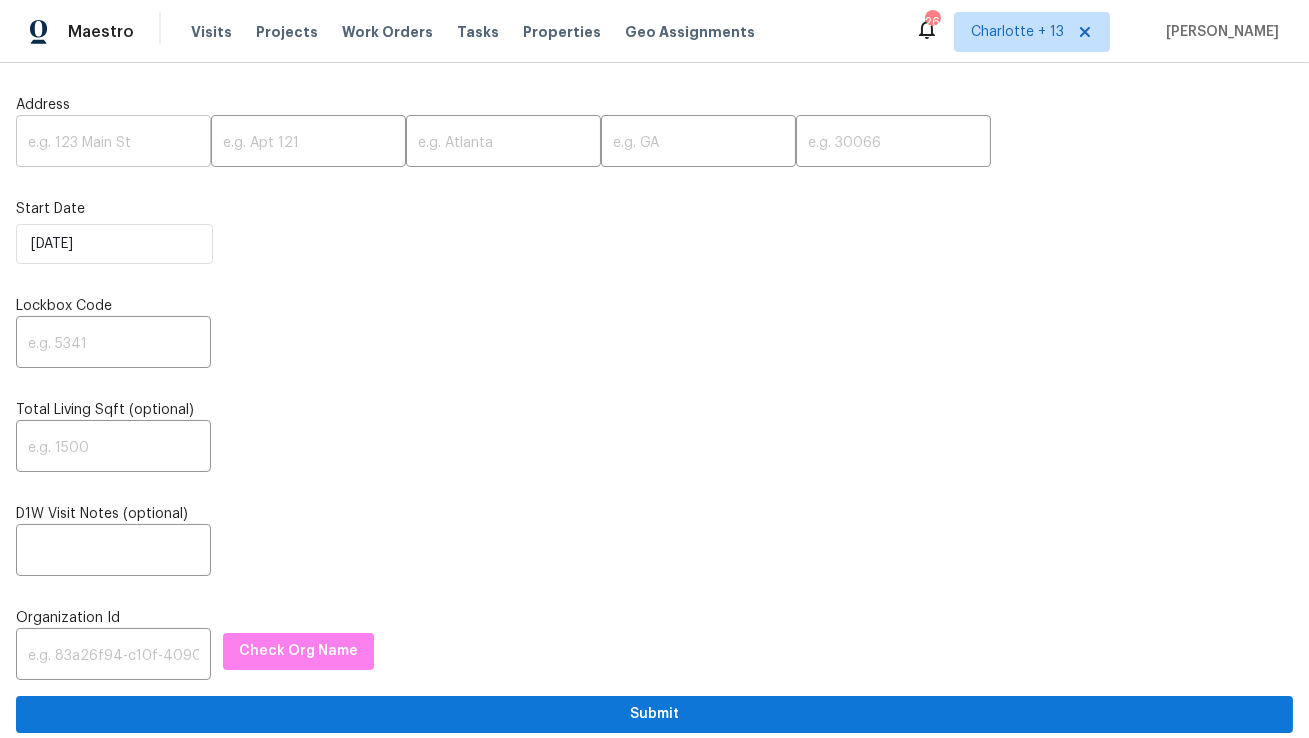 click at bounding box center (113, 143) 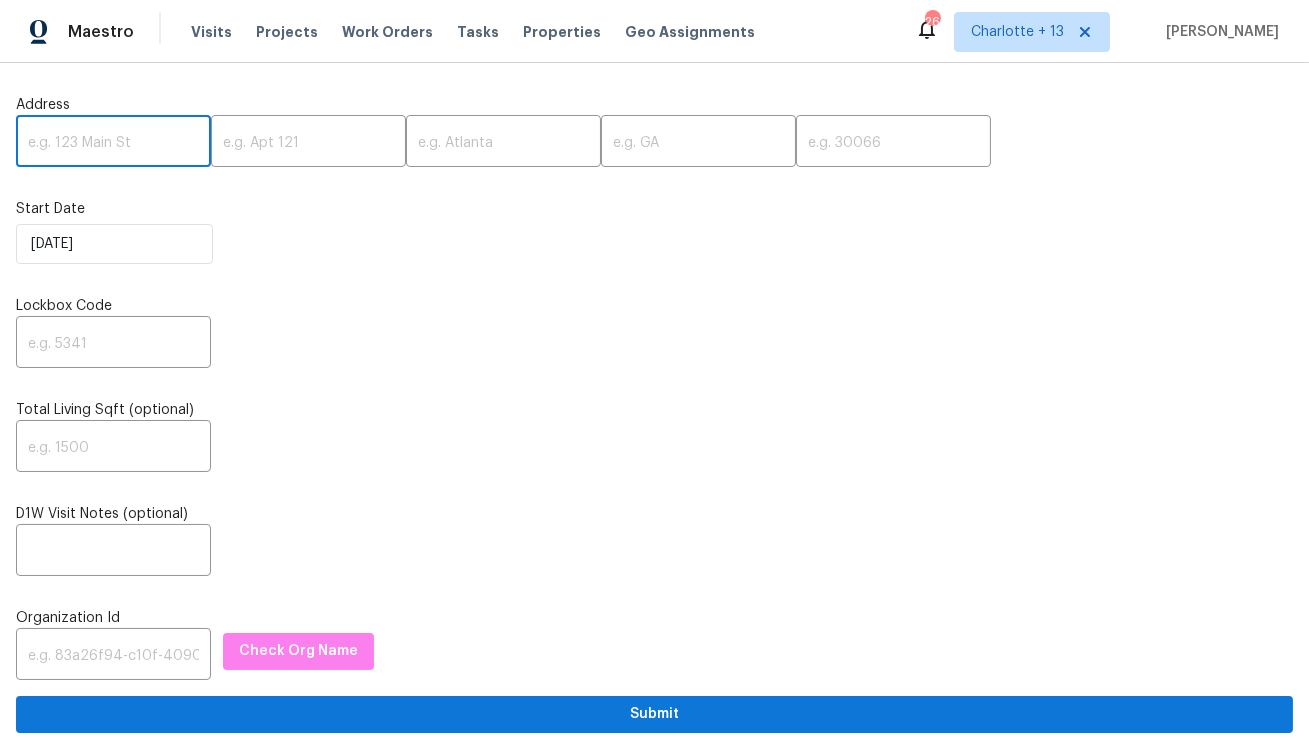 paste on "[STREET_ADDRESS][PERSON_NAME]" 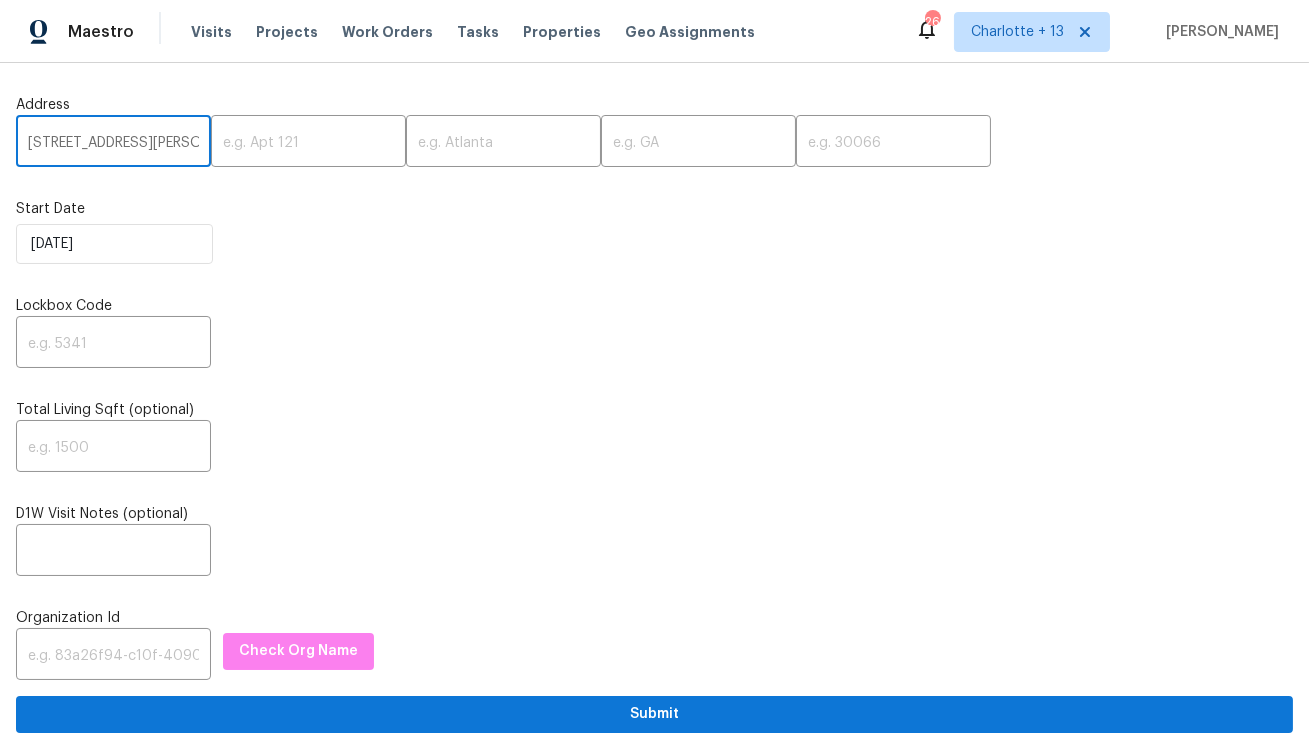 scroll, scrollTop: 0, scrollLeft: 69, axis: horizontal 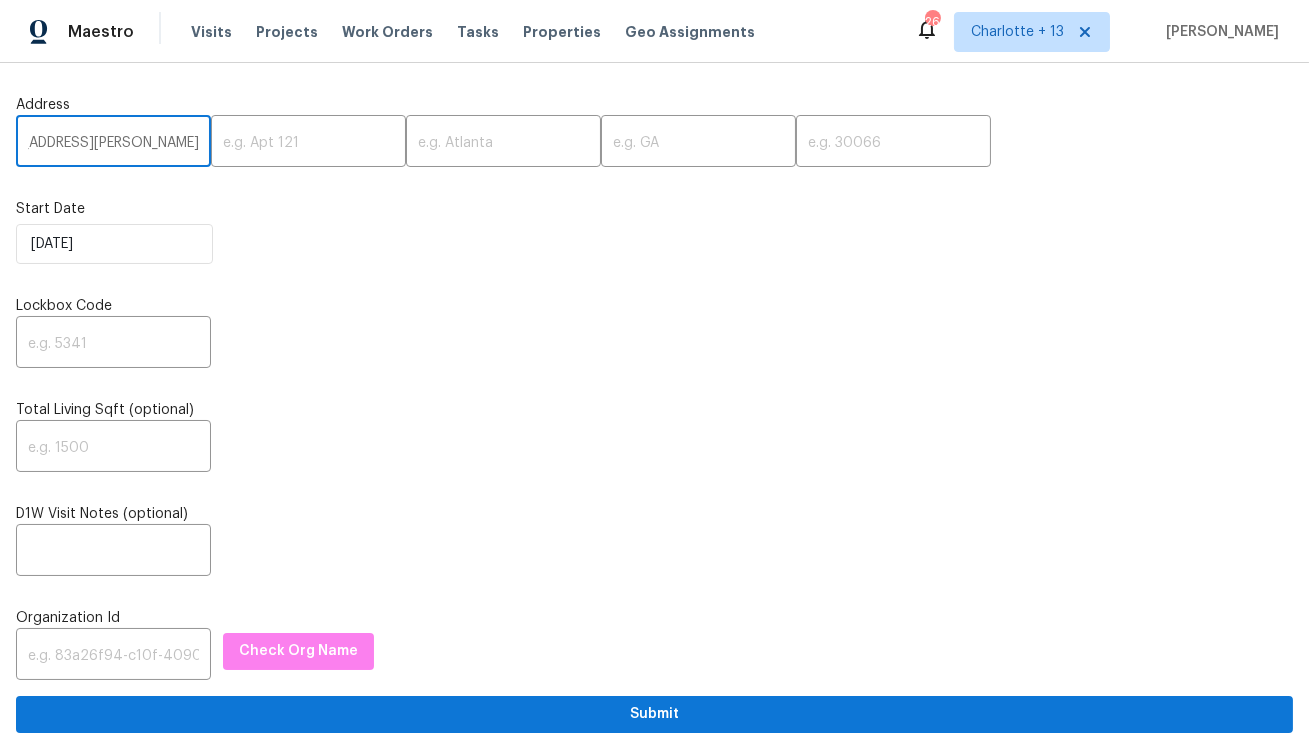 click on "6179 Dana Ct, Lithonia, GA 30058" at bounding box center [113, 143] 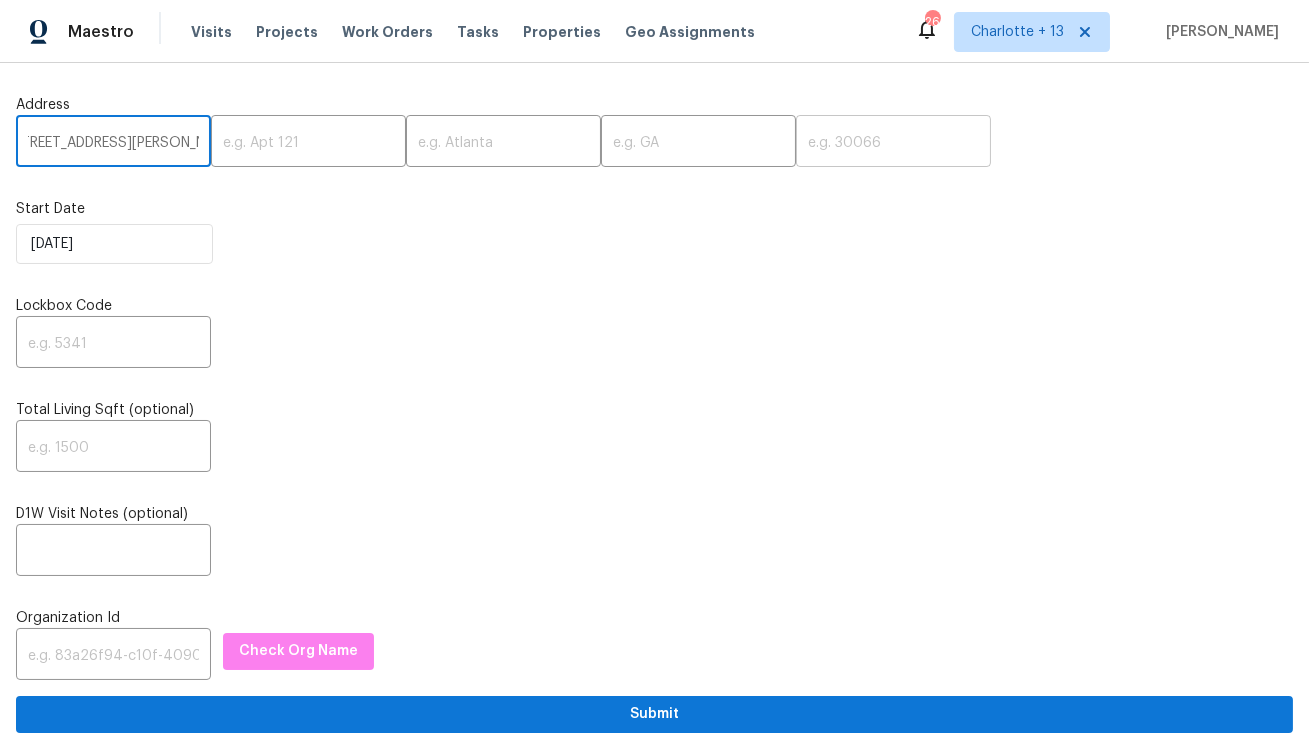 type on "6179 Dana Ct, Lithonia, GA" 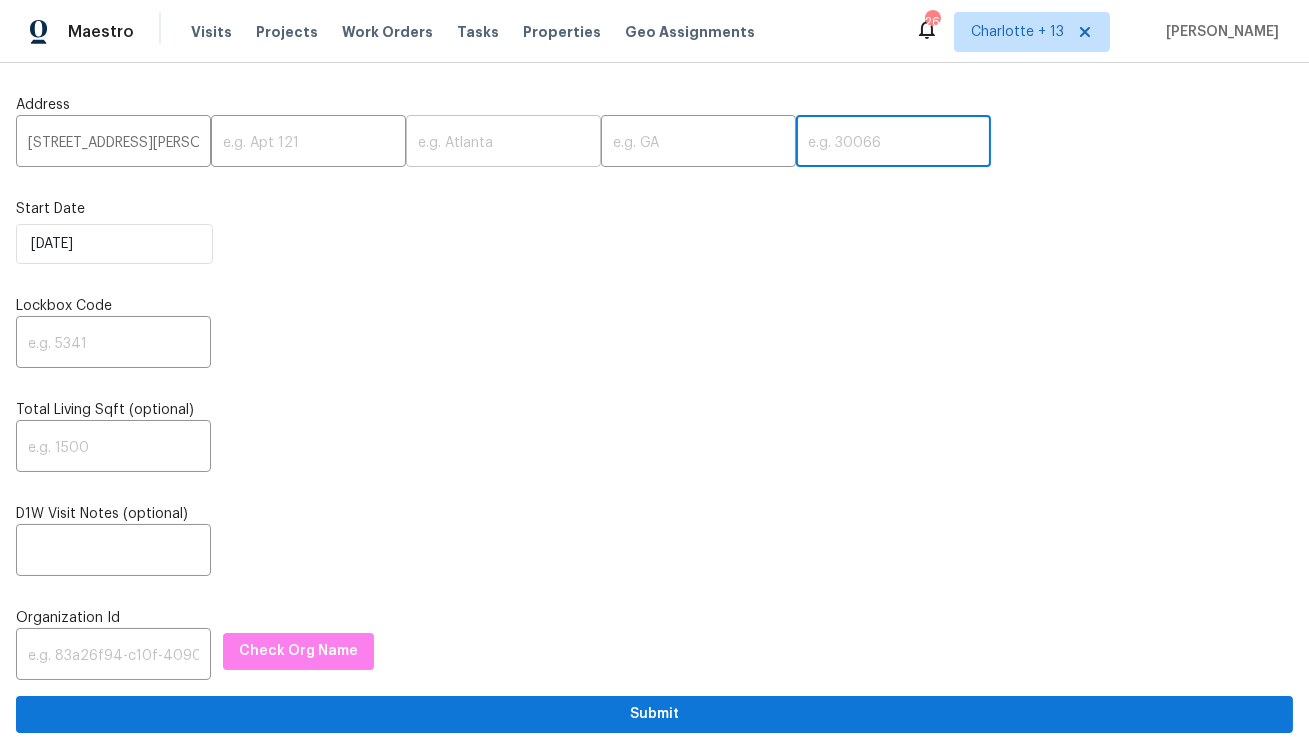paste on "30058" 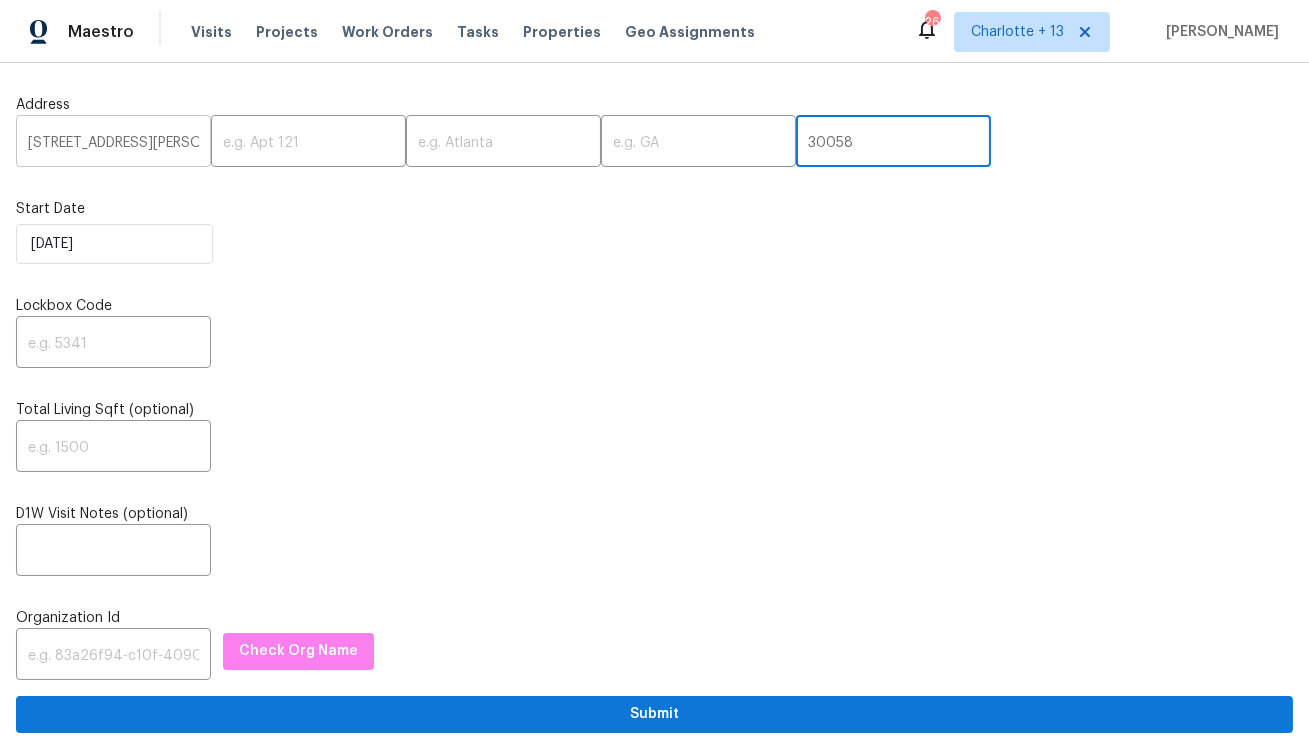 type on "30058" 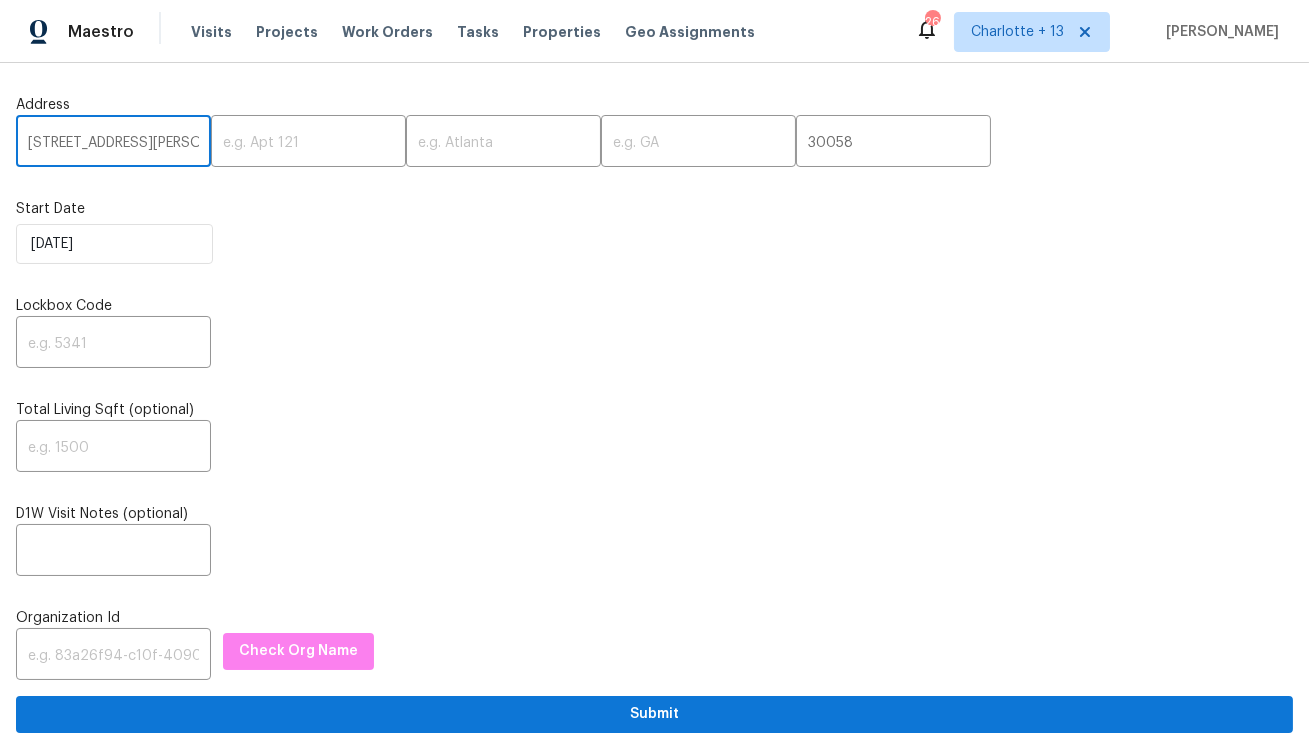 click on "6179 Dana Ct, Lithonia, GA" at bounding box center (113, 143) 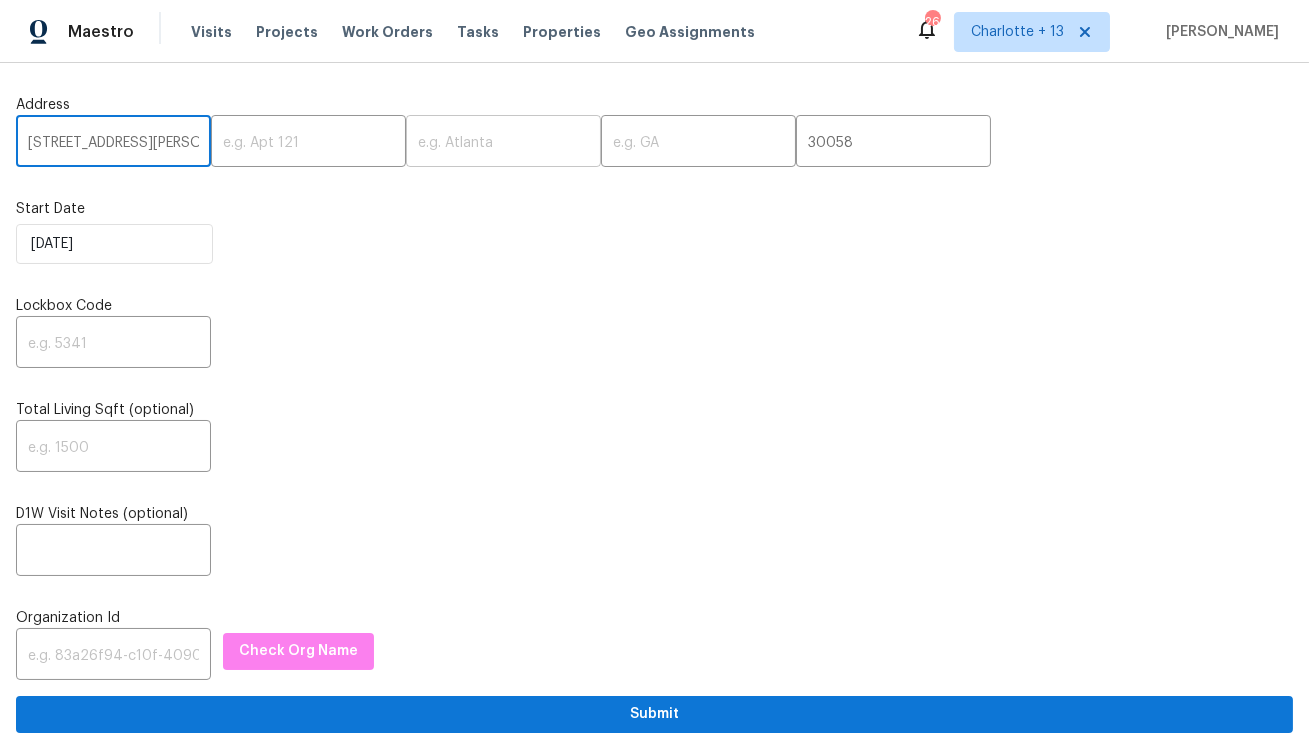type on "6179 Dana Ct,, GA" 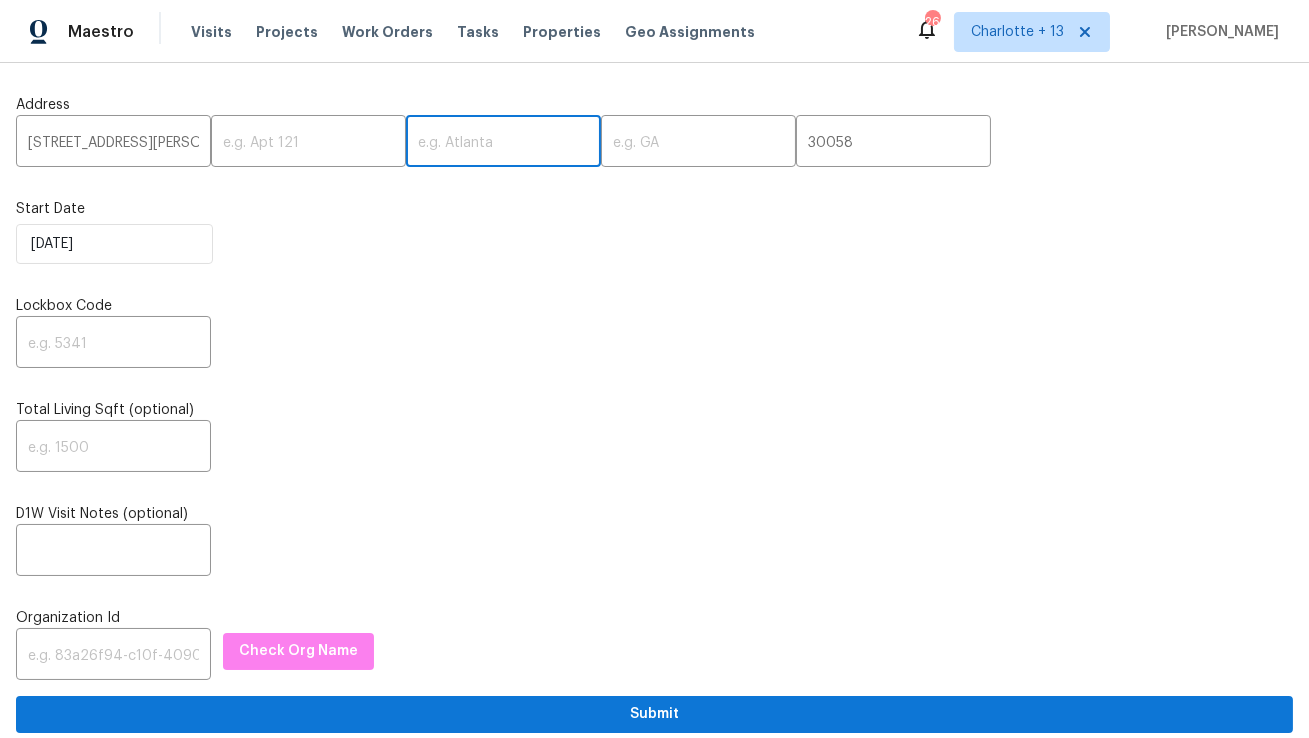click at bounding box center (503, 143) 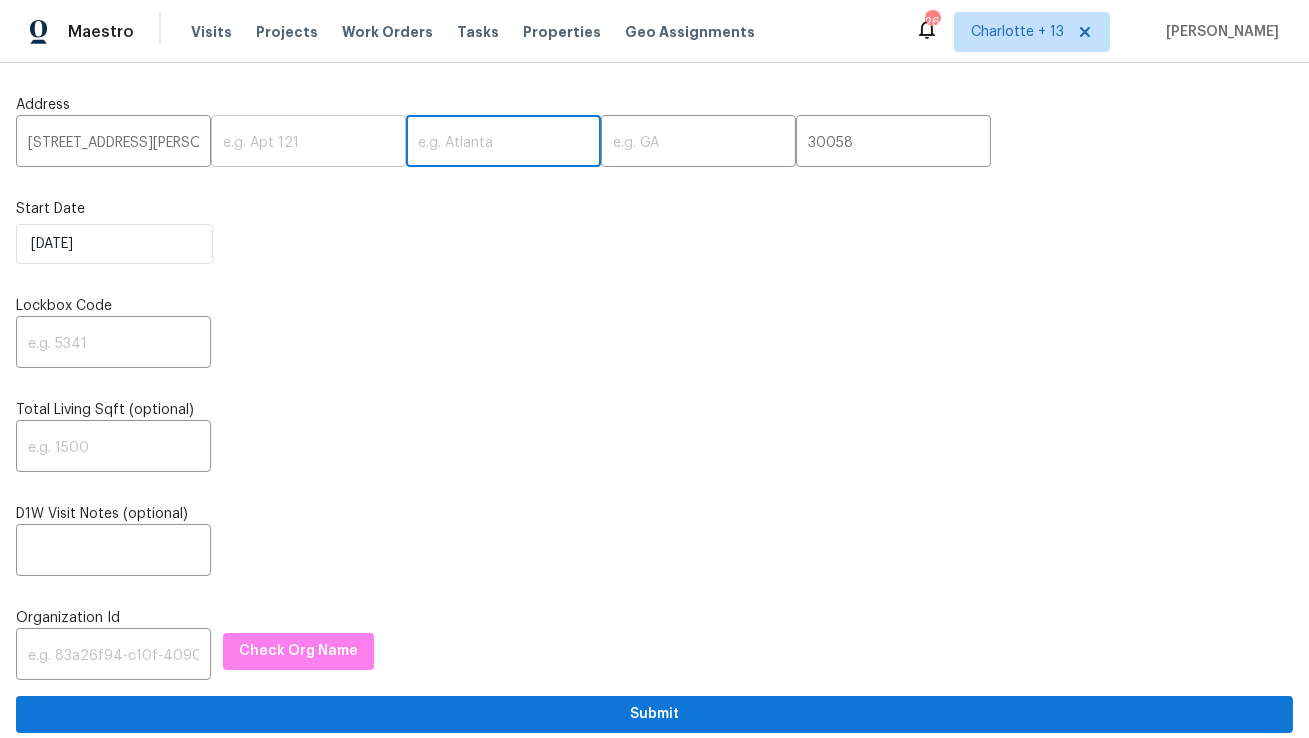 paste on "Lithonia" 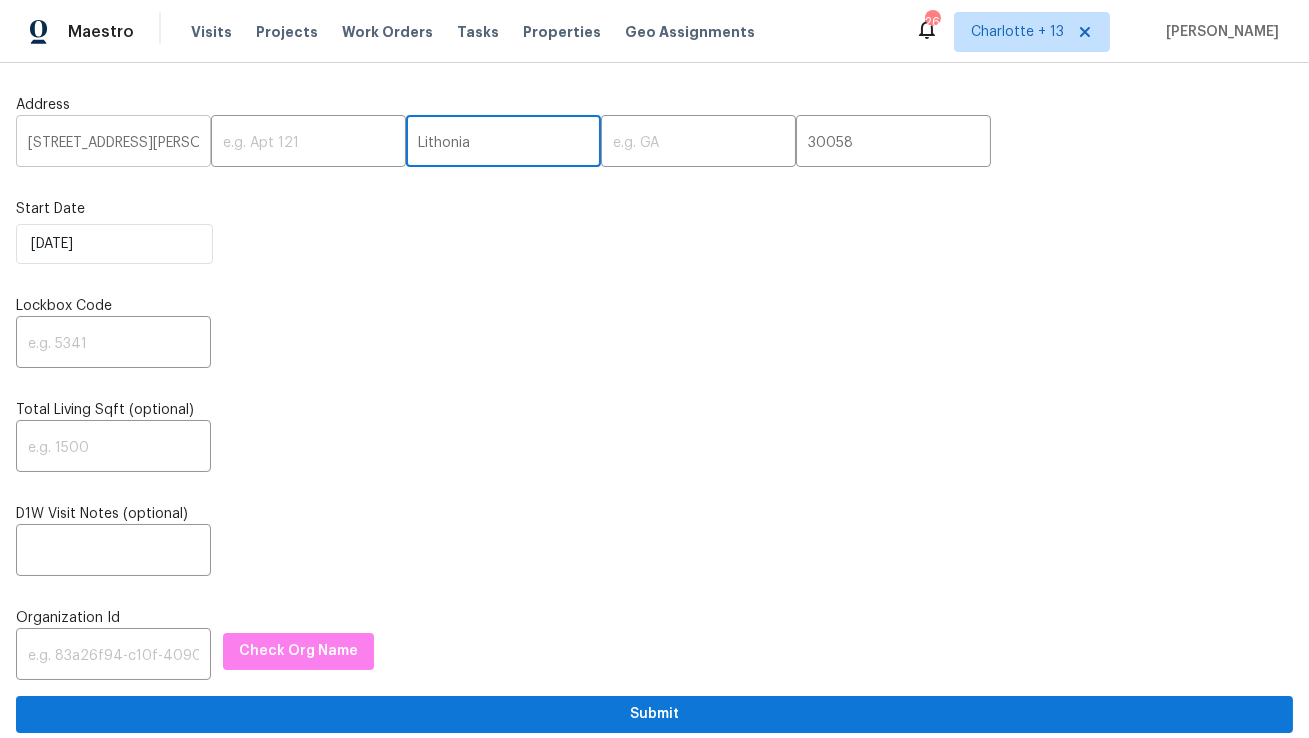 type on "Lithonia" 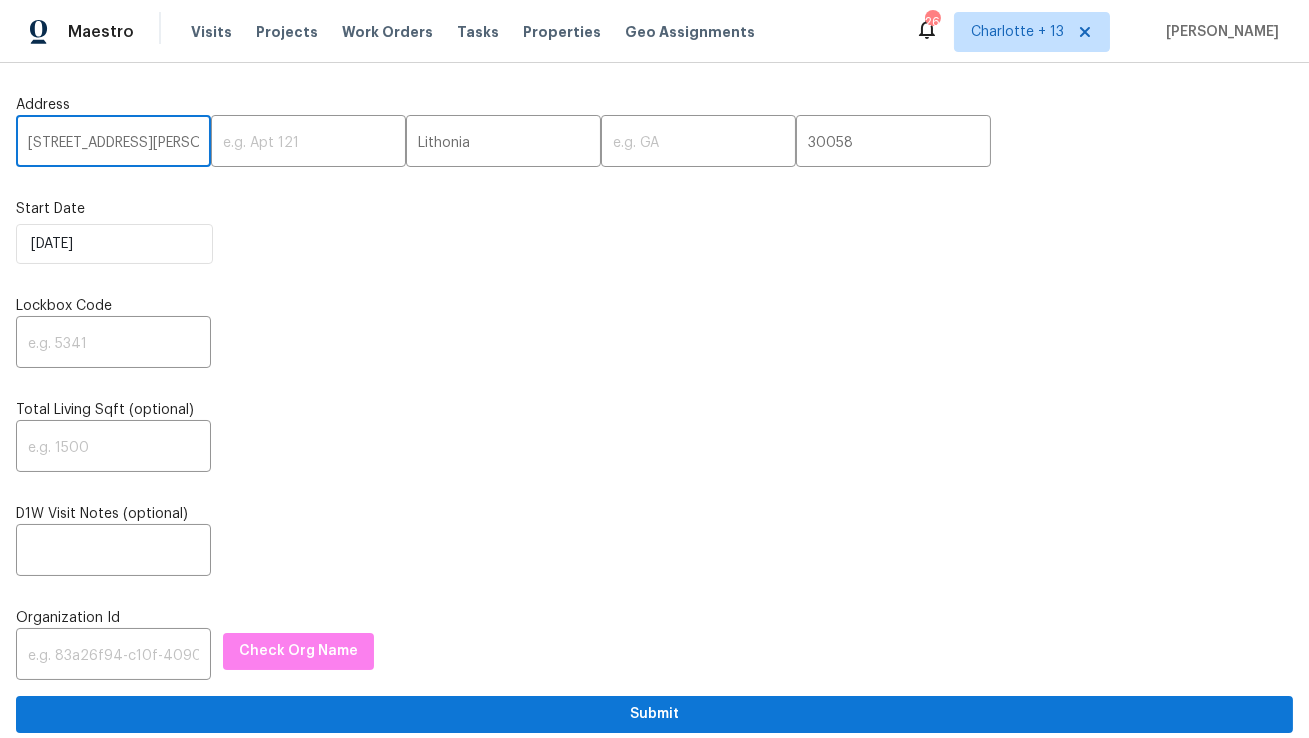 click on "6179 Dana Ct,, GA" at bounding box center [113, 143] 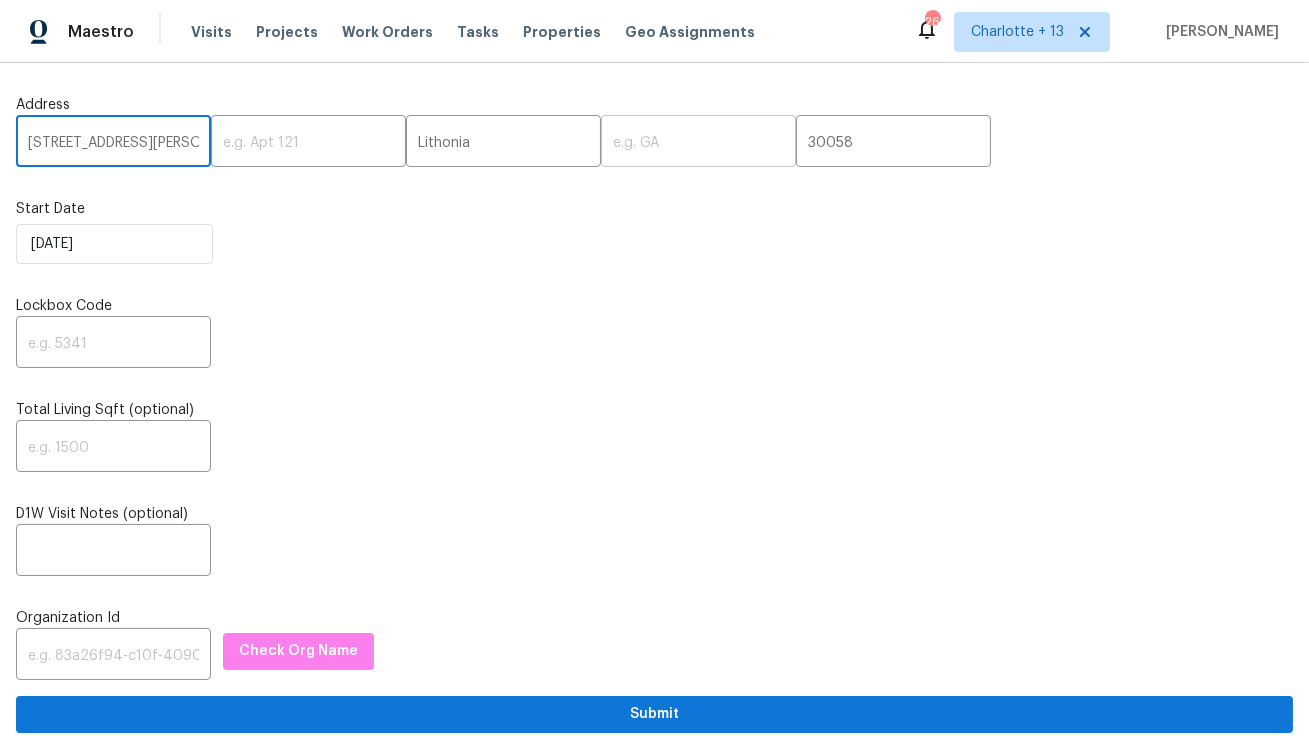 type on "6179 Dana Ct,," 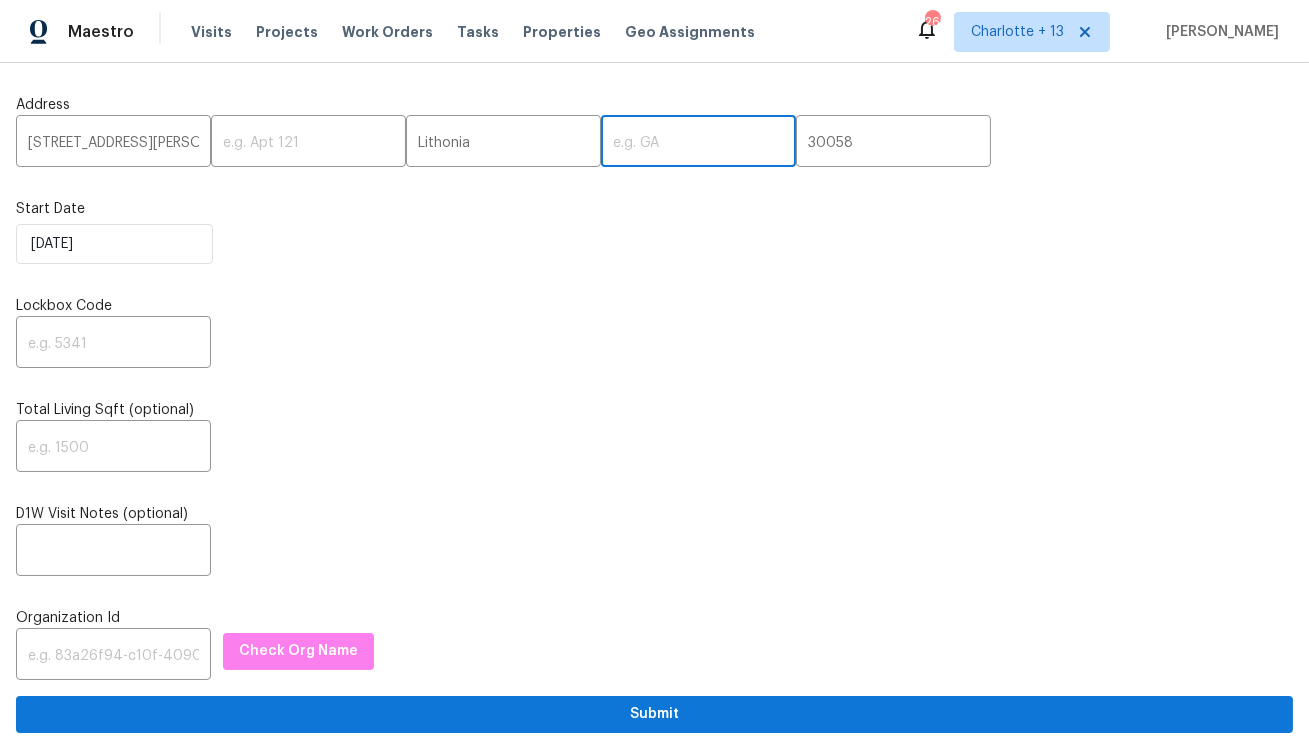 paste on "GA" 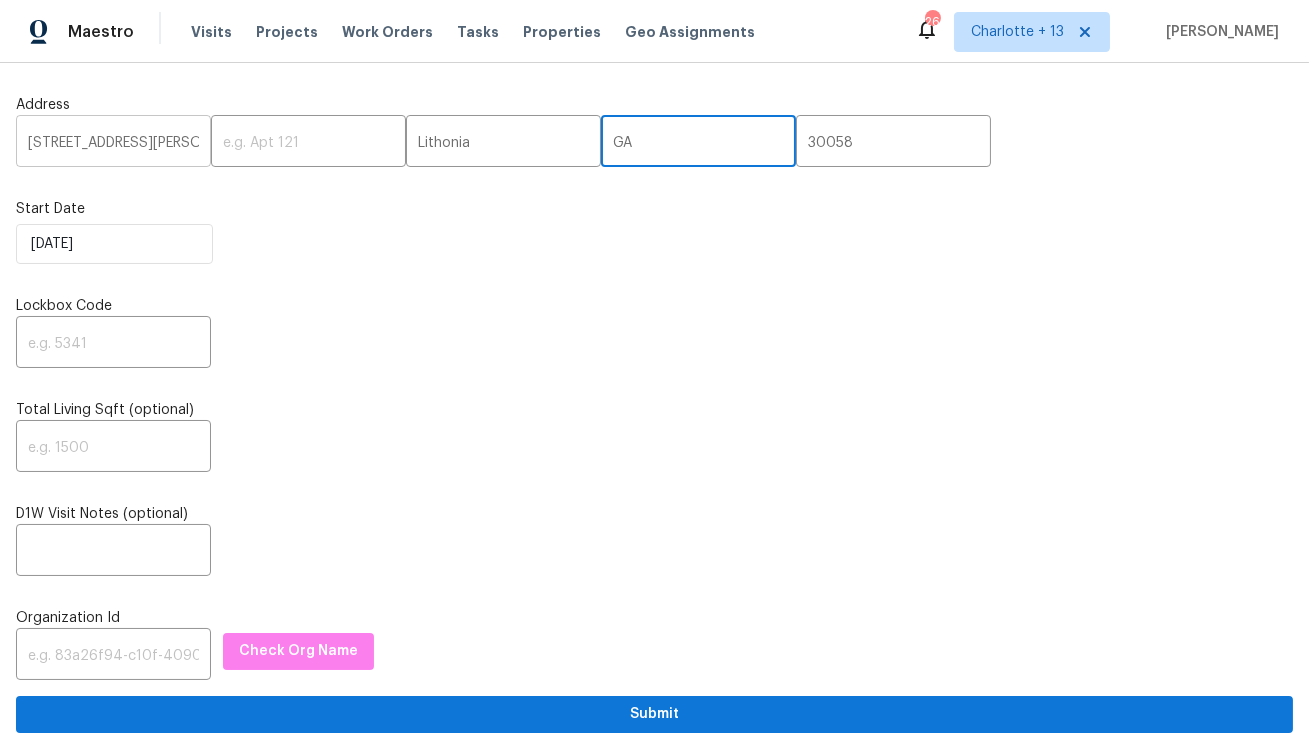 type on "GA" 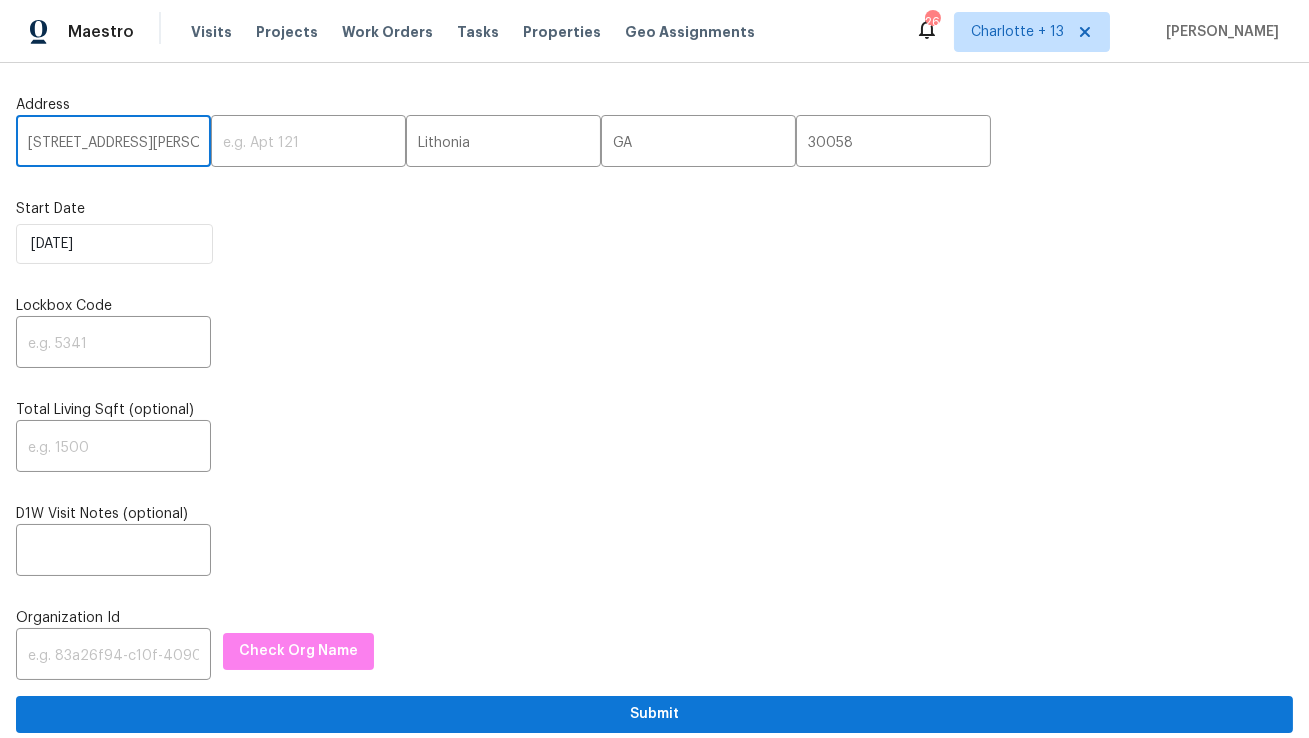click on "6179 Dana Ct,," at bounding box center (113, 143) 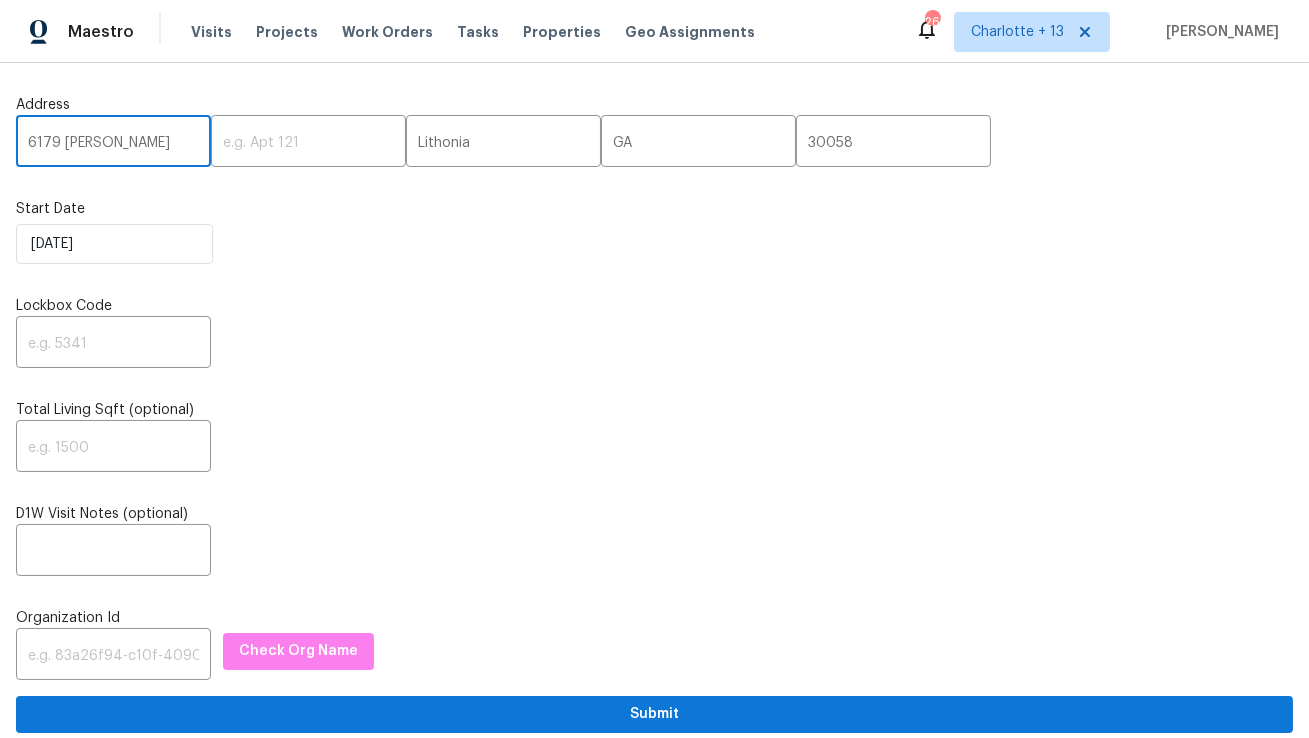 type on "6179 Dana Ct" 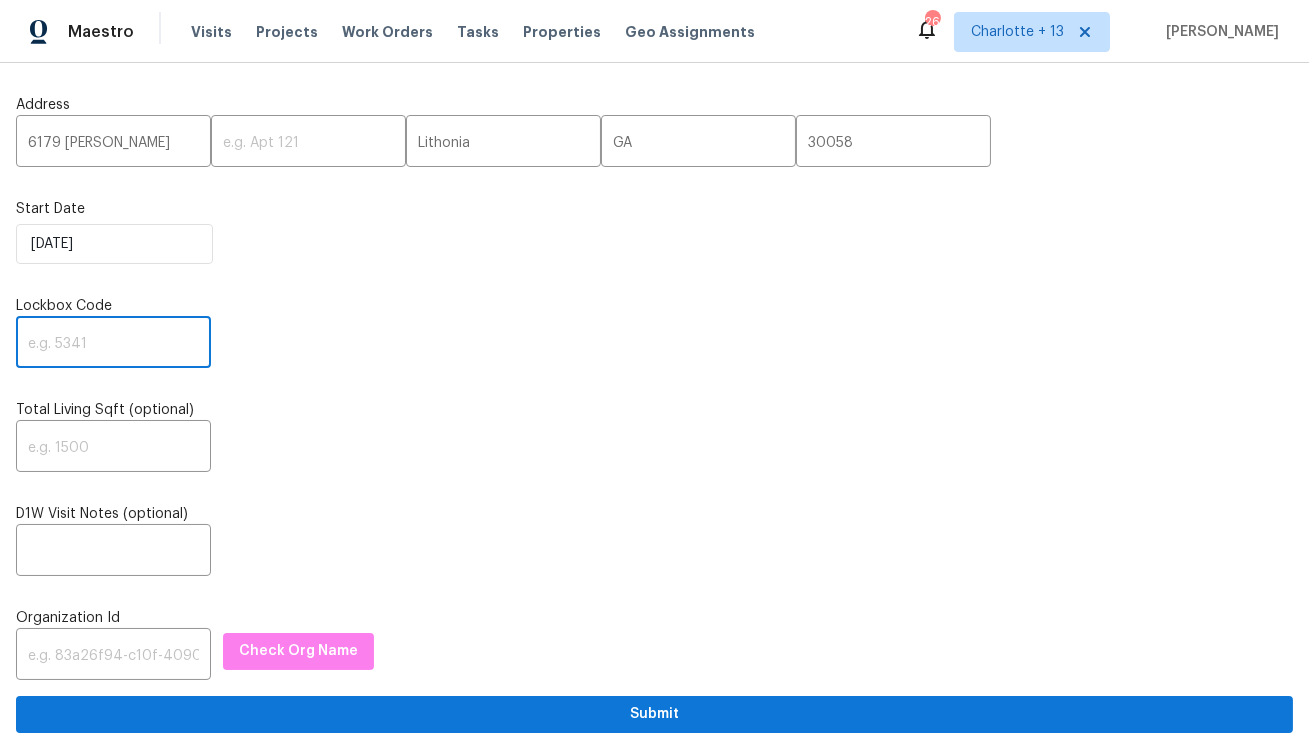 click at bounding box center [113, 344] 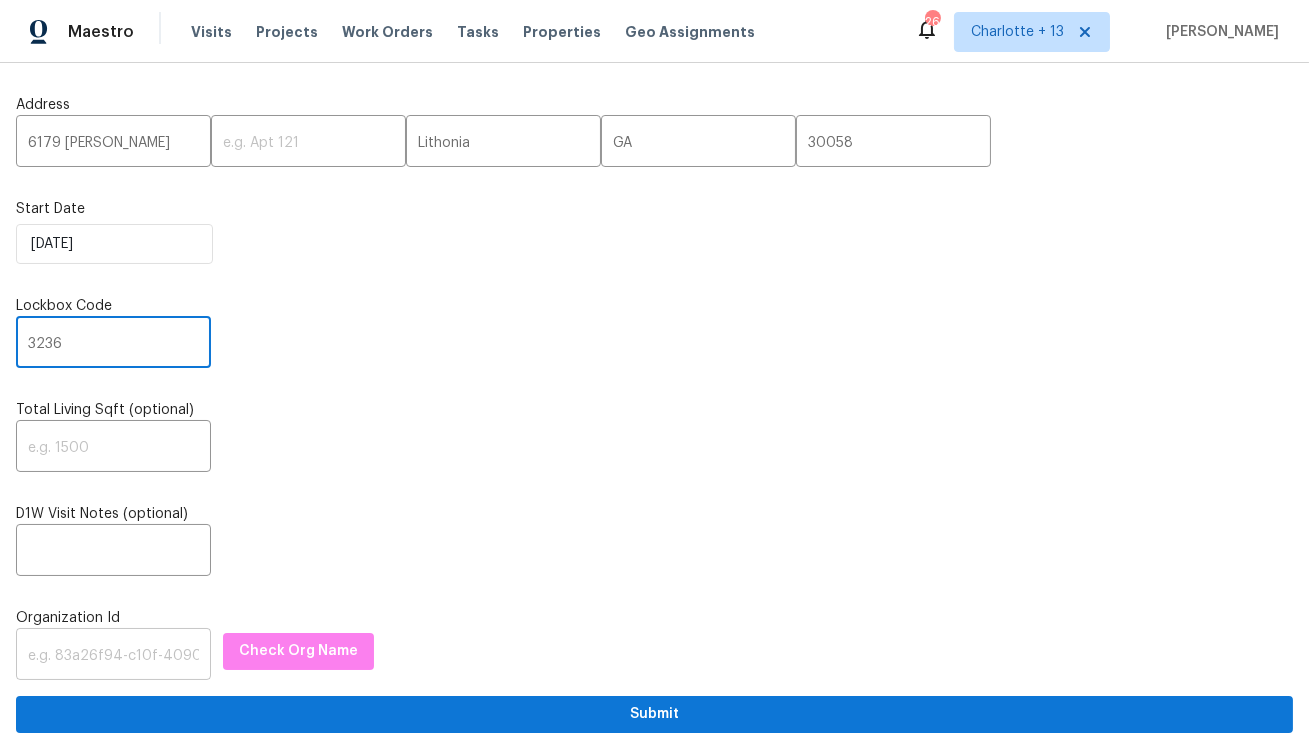 type on "3236" 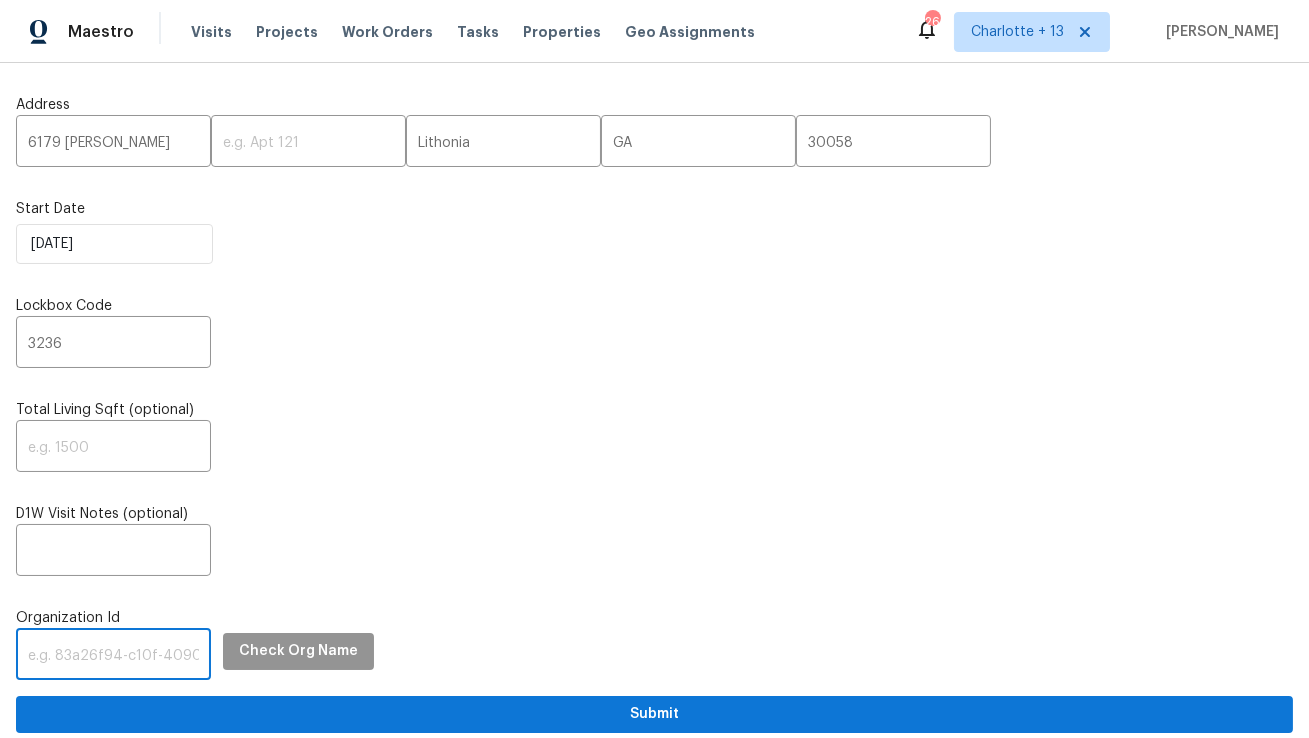 paste on "1349d153-b359-4f9b-b4dd-758ff939cc37" 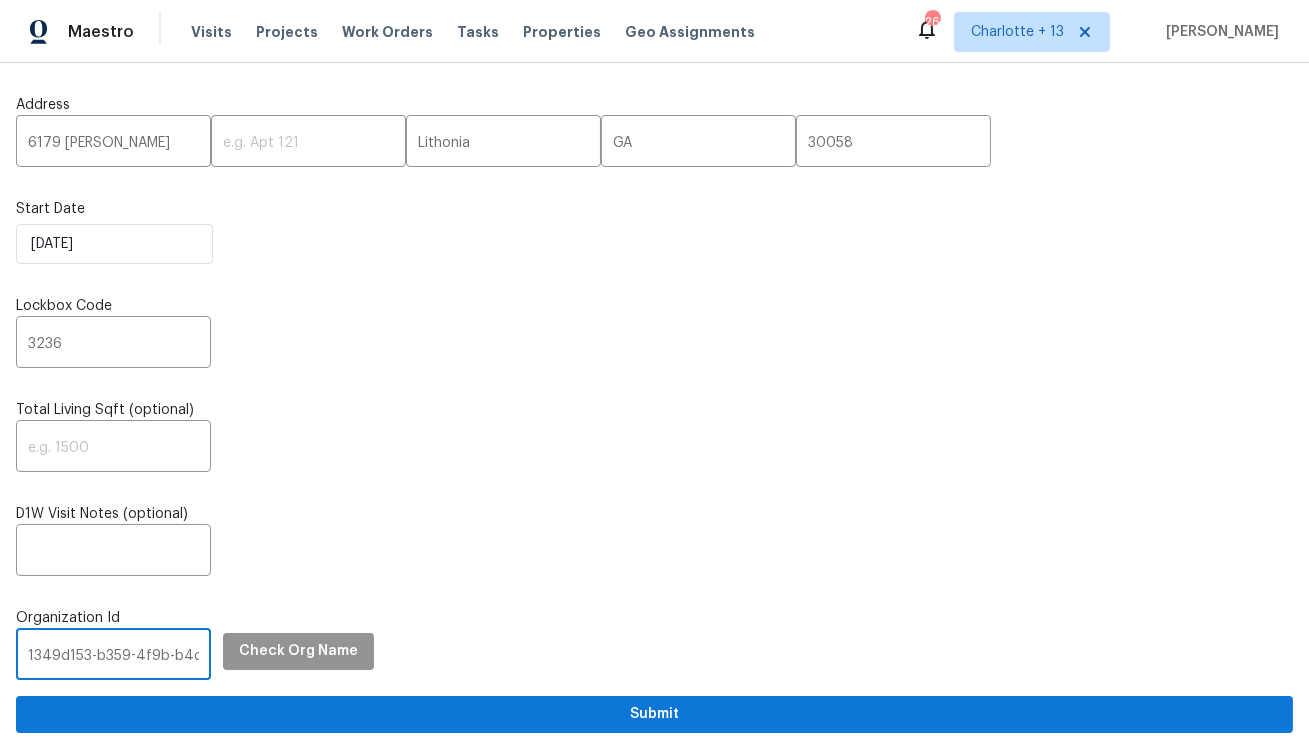 scroll, scrollTop: 0, scrollLeft: 118, axis: horizontal 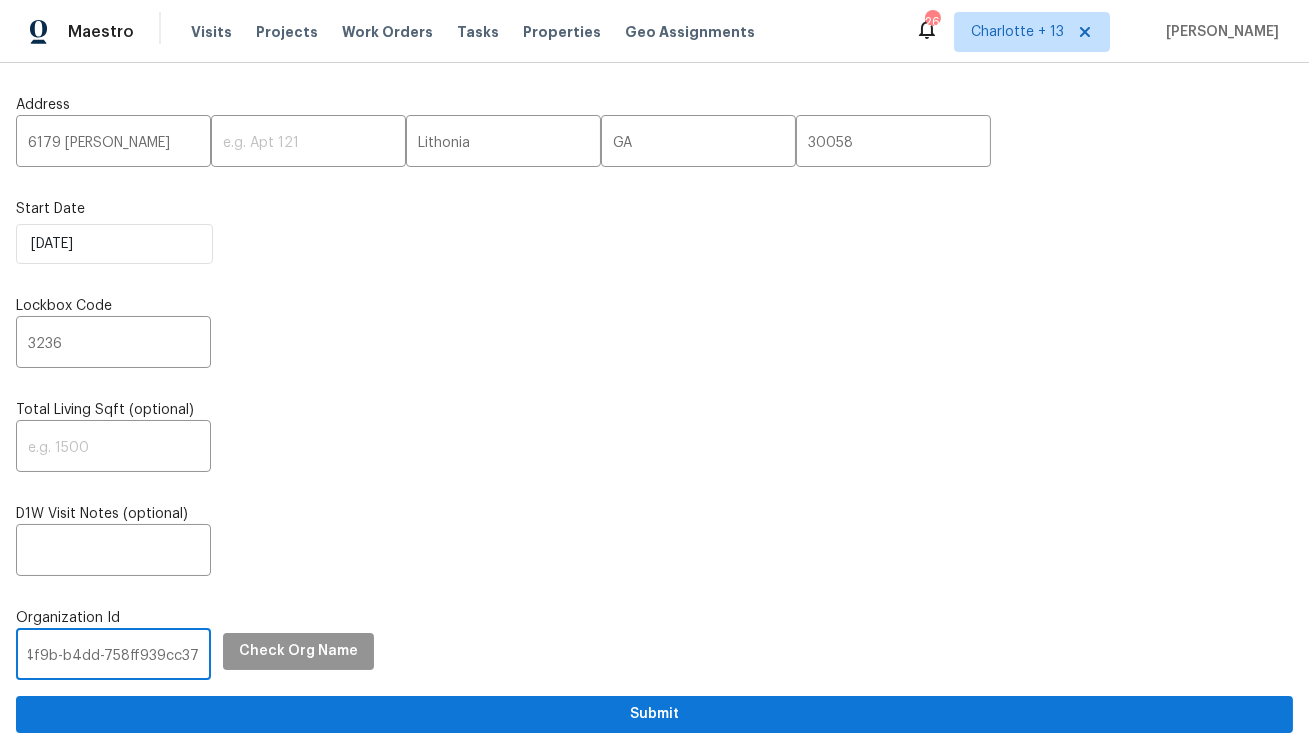 type on "1349d153-b359-4f9b-b4dd-758ff939cc37" 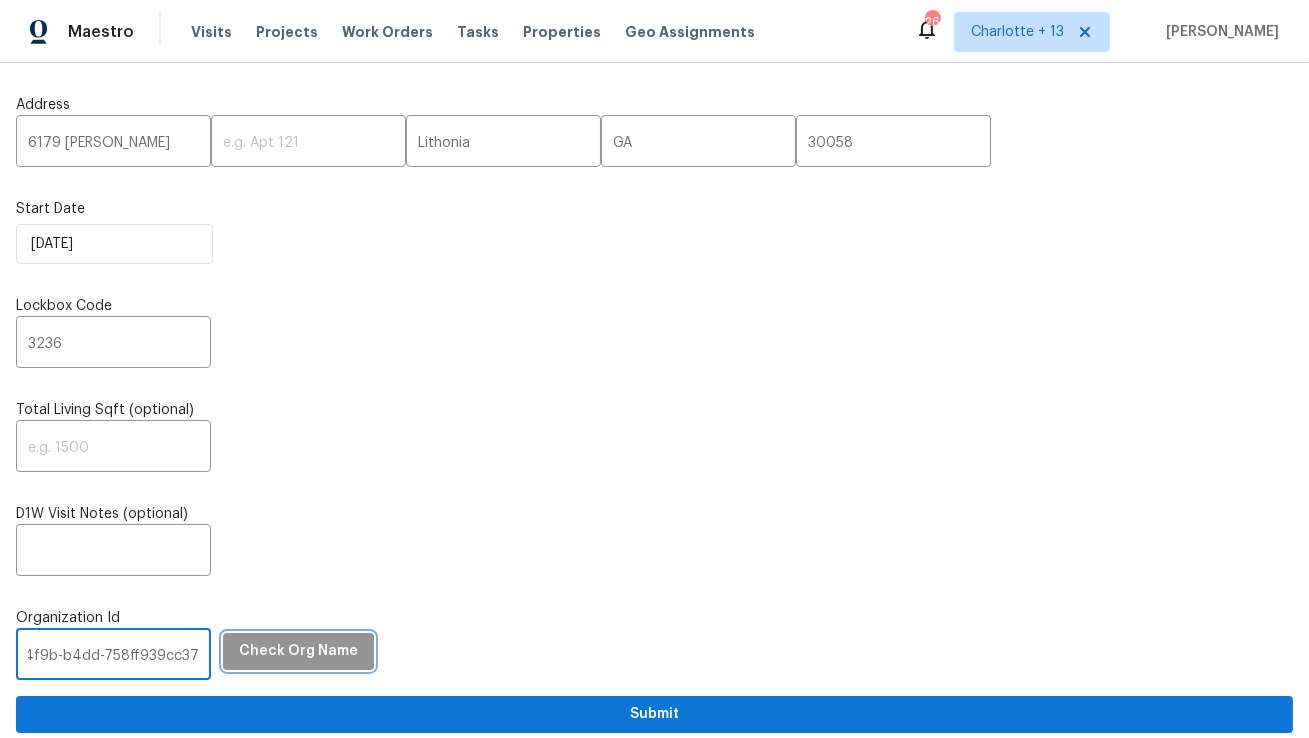 scroll, scrollTop: 0, scrollLeft: 0, axis: both 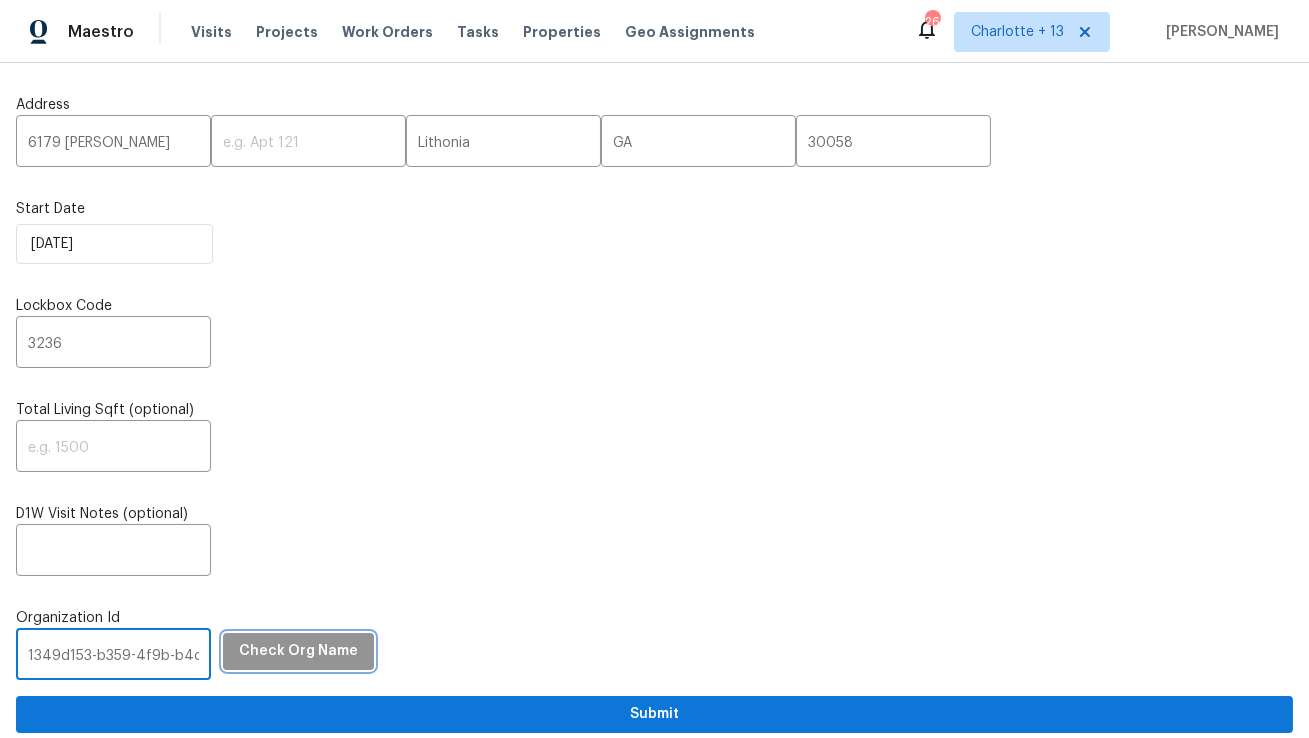 click on "Check Org Name" at bounding box center [298, 651] 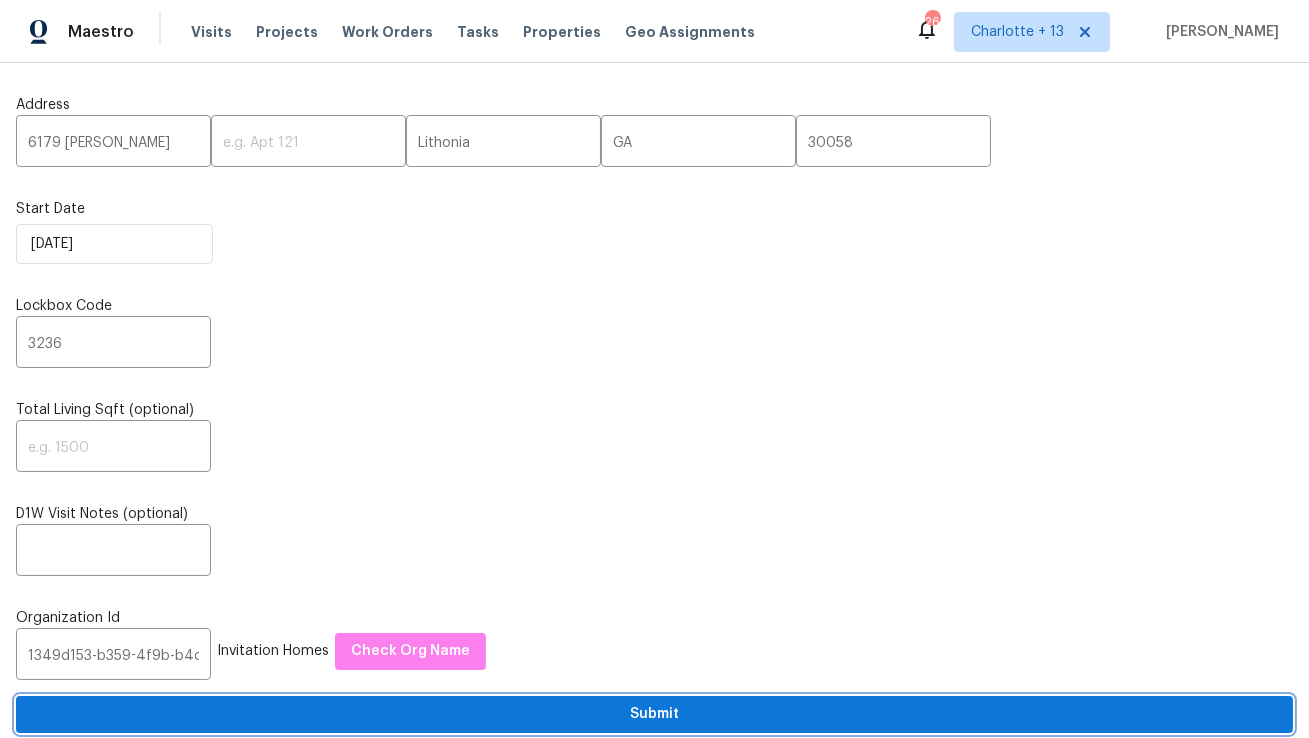 click on "Submit" at bounding box center [654, 714] 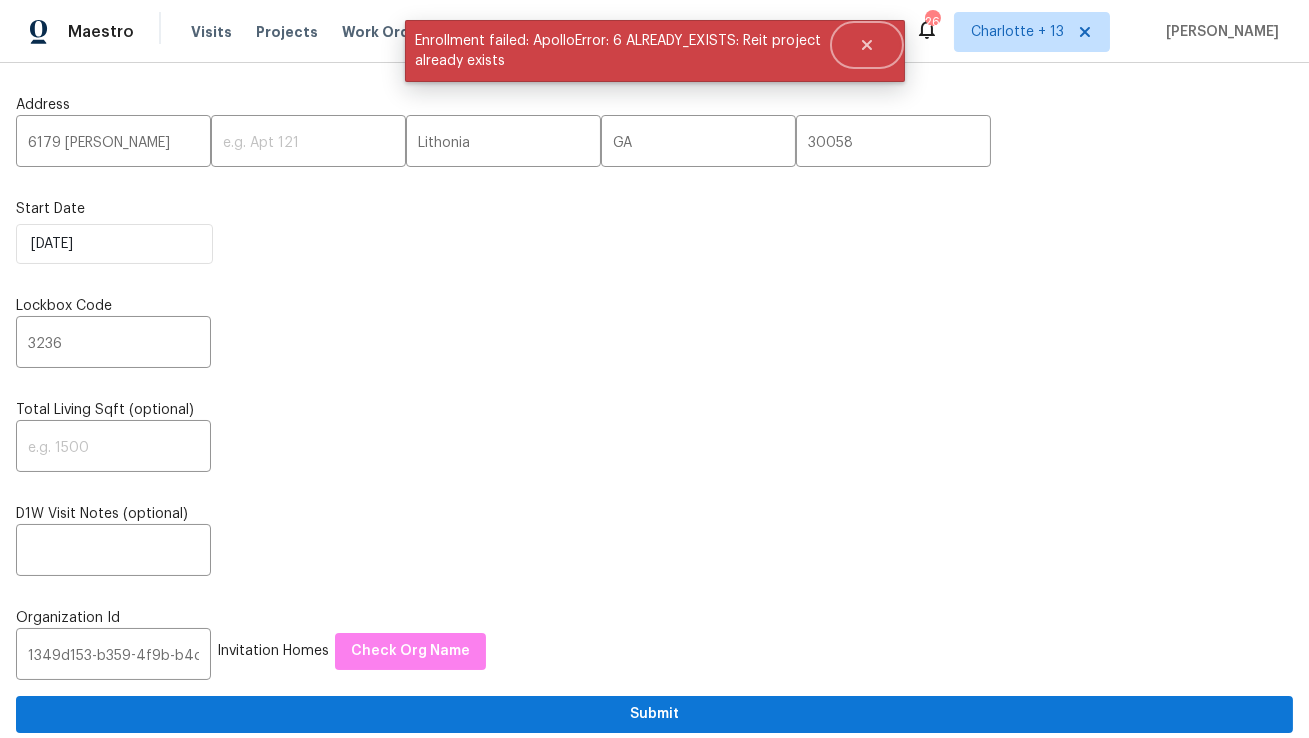 drag, startPoint x: 857, startPoint y: 48, endPoint x: 600, endPoint y: 81, distance: 259.11002 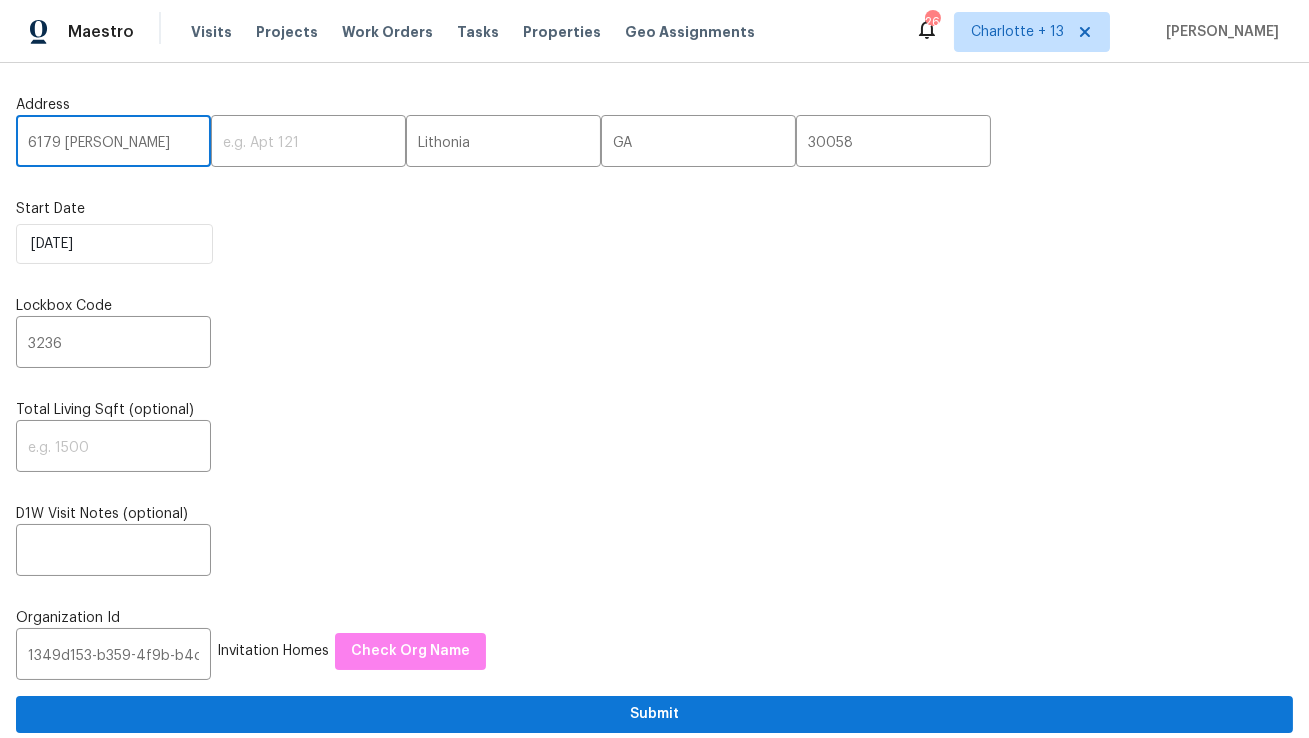 click on "6179 Dana Ct" at bounding box center (113, 143) 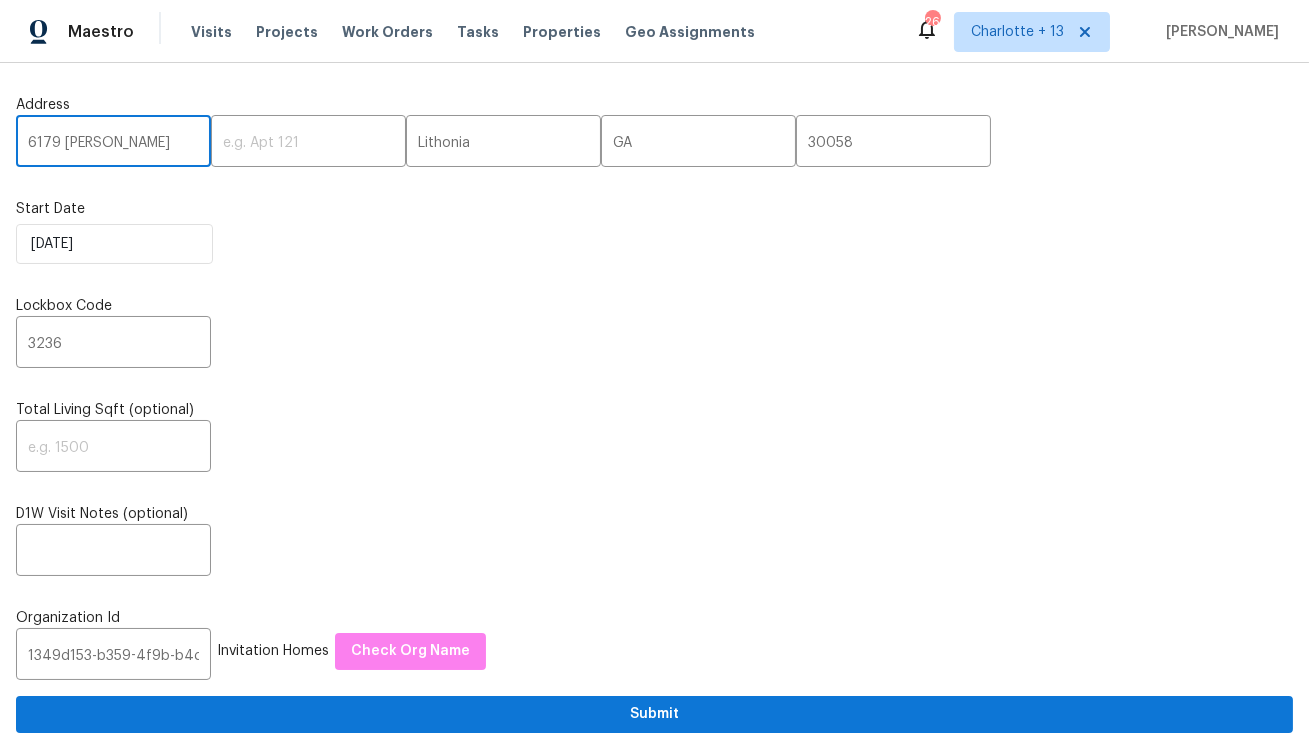 click on "6179 Dana Ct" at bounding box center (113, 143) 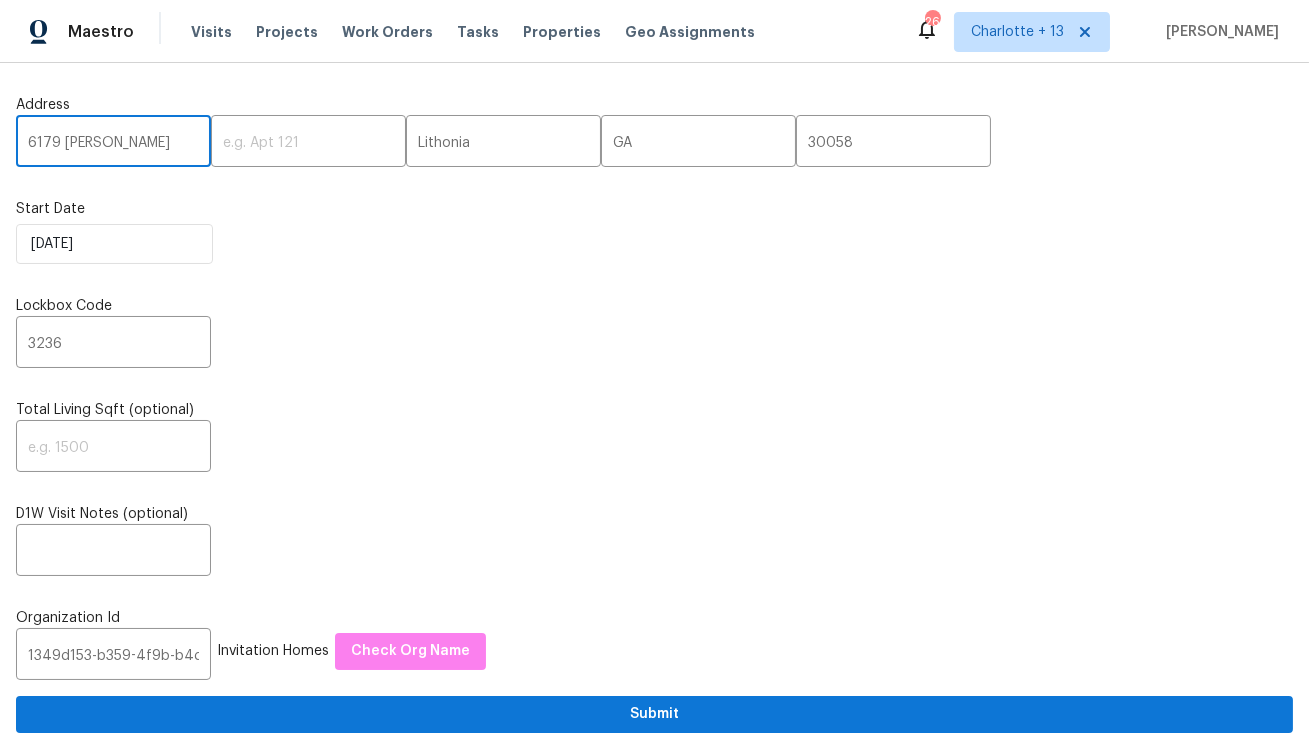 drag, startPoint x: 142, startPoint y: 147, endPoint x: -199, endPoint y: 139, distance: 341.09384 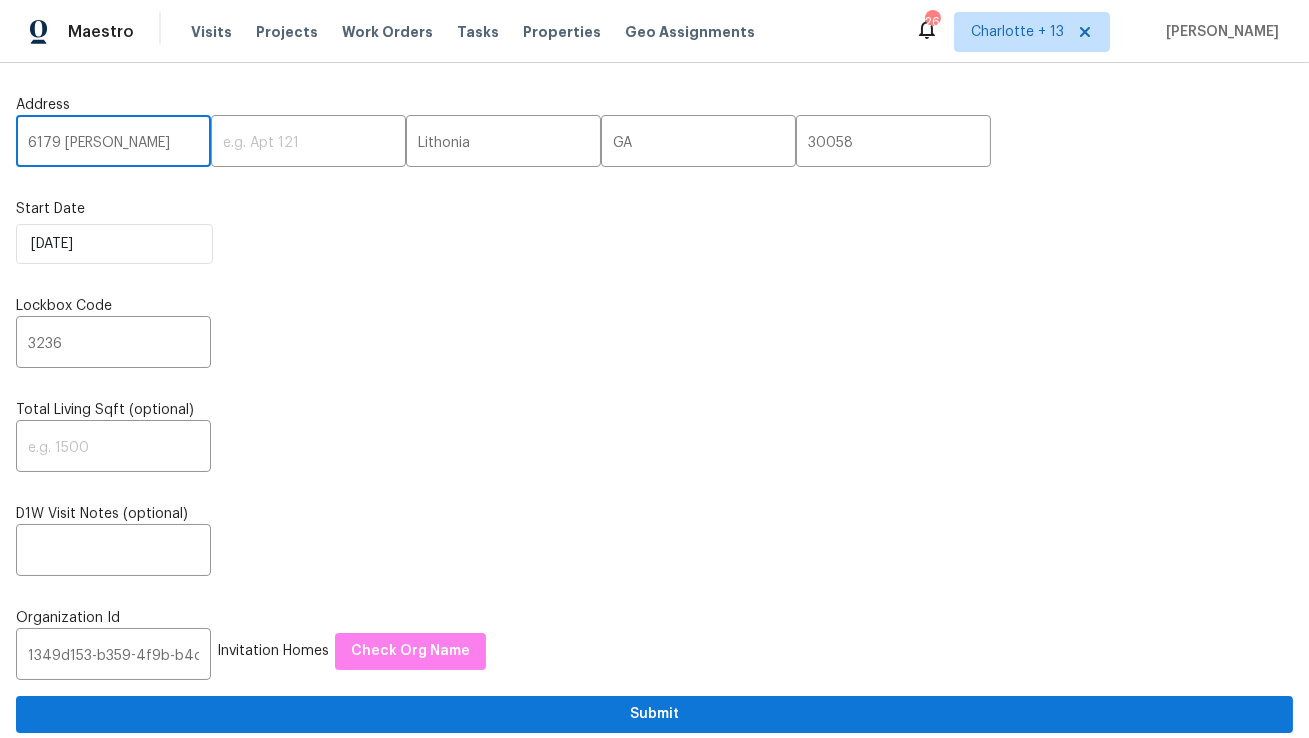 click on "Maestro Visits Projects Work Orders Tasks Properties Geo Assignments 260 Charlotte + 13 Elsa Frieri Address   6179 Dana Ct ​ ​ Lithonia ​ GA ​ 30058 ​ Start Date   7/14/2025 Lockbox Code   3236 ​ Total Living Sqft (optional)   ​ D1W Visit Notes (optional)   ​ Organization Id   1349d153-b359-4f9b-b4dd-758ff939cc37 ​ Invitation Homes Check Org Name Submit In Progress Reit Renos 6586 Kreidt Dr, Orlando, FL 32818 Invitation Homes Caleb Hurst ​ Unenroll Home 4827 Elese St, Orlando, FL 32811 Invitation Homes Caleb Hurst ​ Unenroll Home 3025 Bon Air Dr, Orlando, FL 32818 Invitation Homes Caleb Hurst ​ Unenroll Home 737 Cardinal Dr, Saginaw, TX 76131 Progress Residential Spencer Kleintop ​ Unenroll Home 5600 Arundel Dr, Orlando, FL 32808 Invitation Homes Caleb Hurst ​ Unenroll Home 1602 Sheffield Rd, Leesburg, FL 34748 Invitation Homes Caleb Hurst ​ Unenroll Home 1300 Mercy Dr, Orlando, FL 32808 Invitation Homes Caleb Hurst ​ Unenroll Home 811 S Lone Oak Dr, Leesburg, FL 34748 ​ ​" at bounding box center [654, 369] 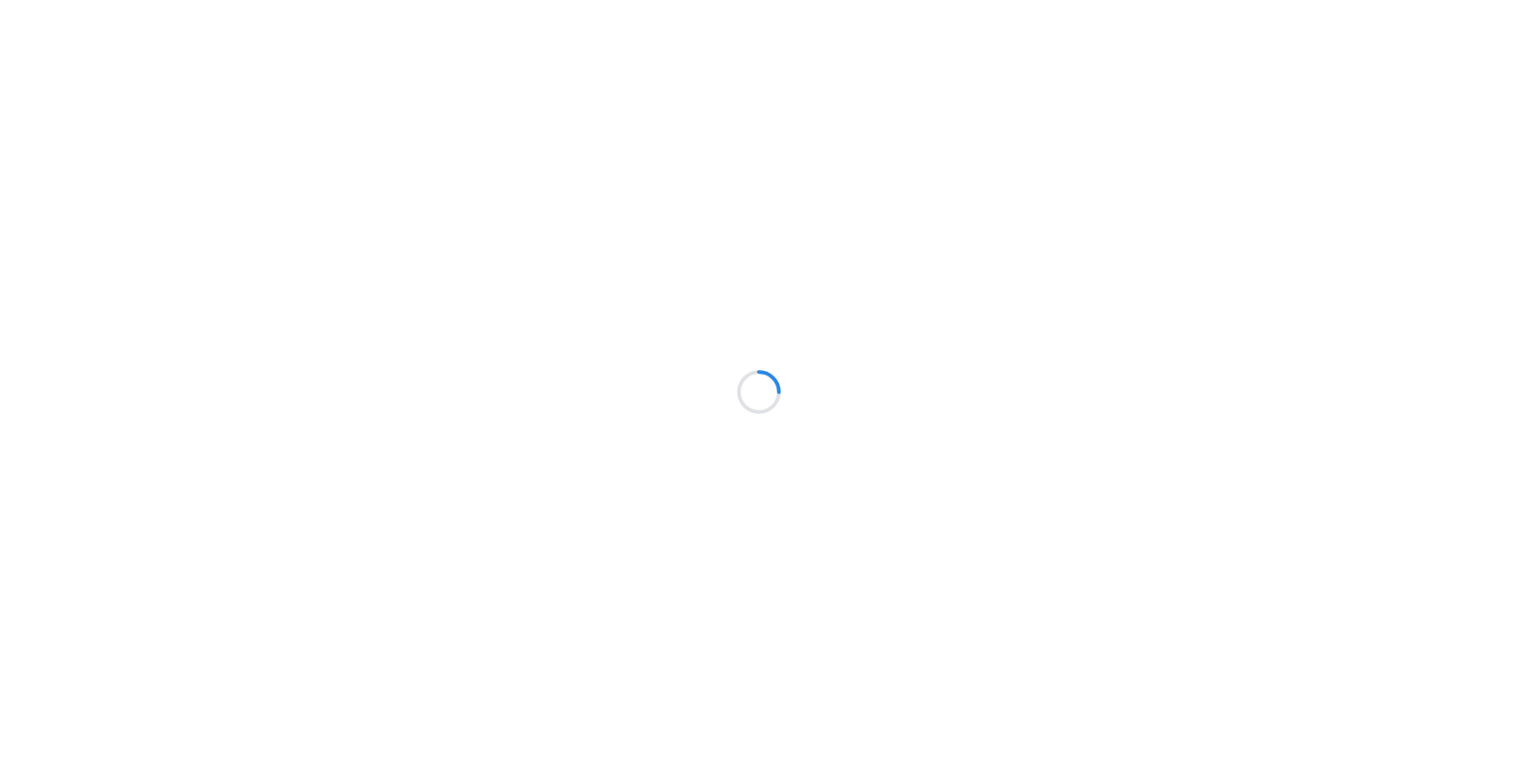 scroll, scrollTop: 0, scrollLeft: 0, axis: both 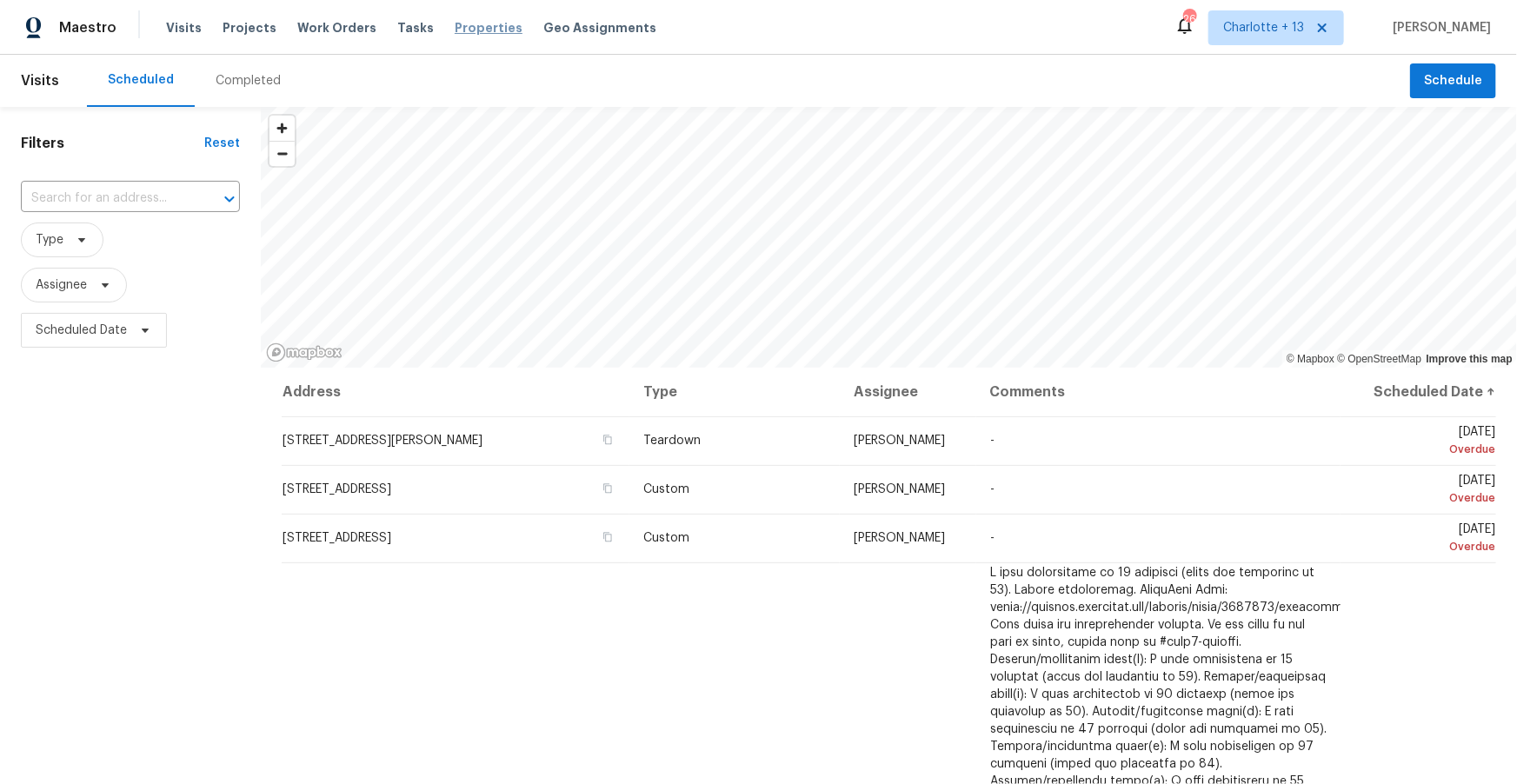 click on "Properties" at bounding box center [489, 28] 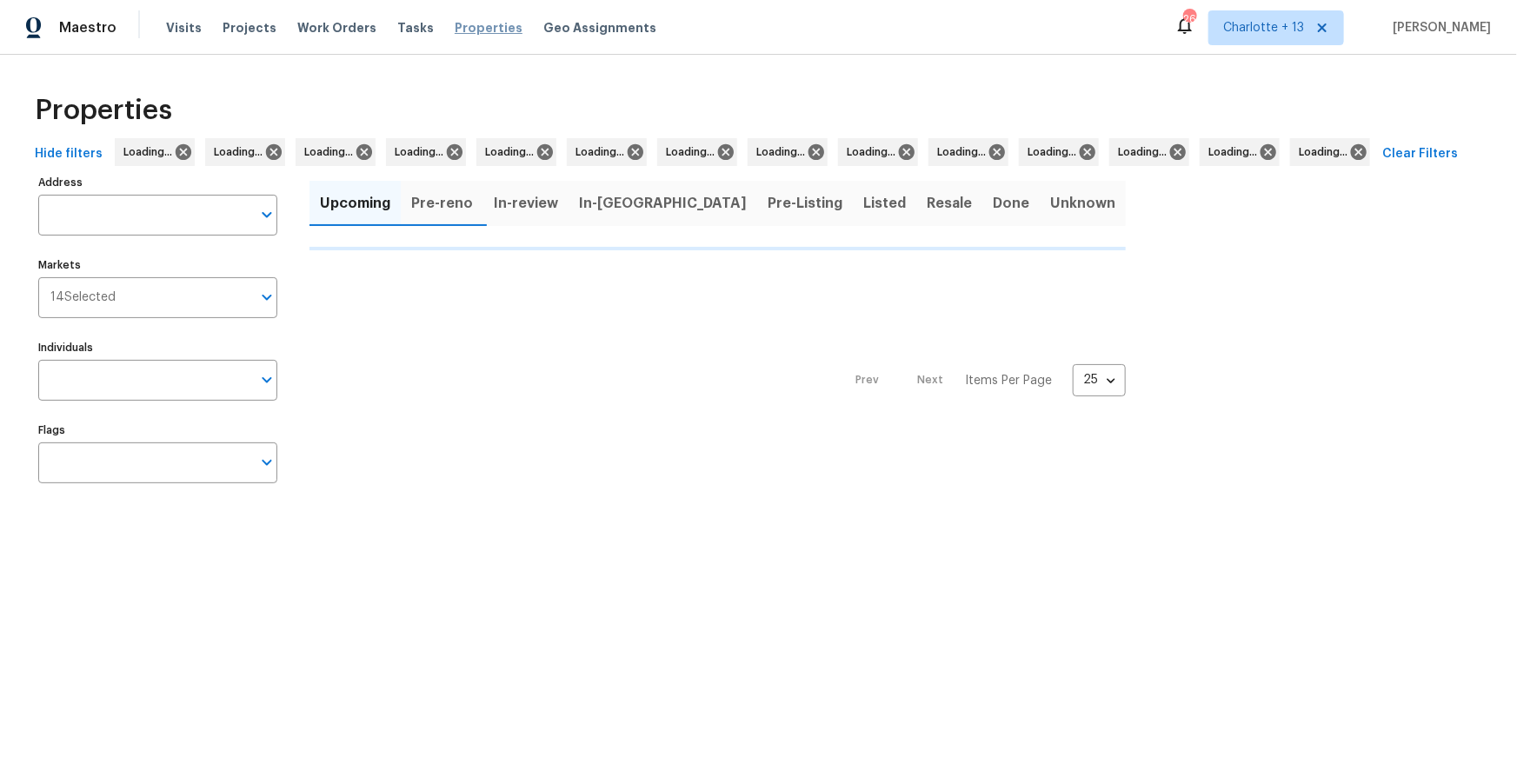 scroll, scrollTop: 0, scrollLeft: 0, axis: both 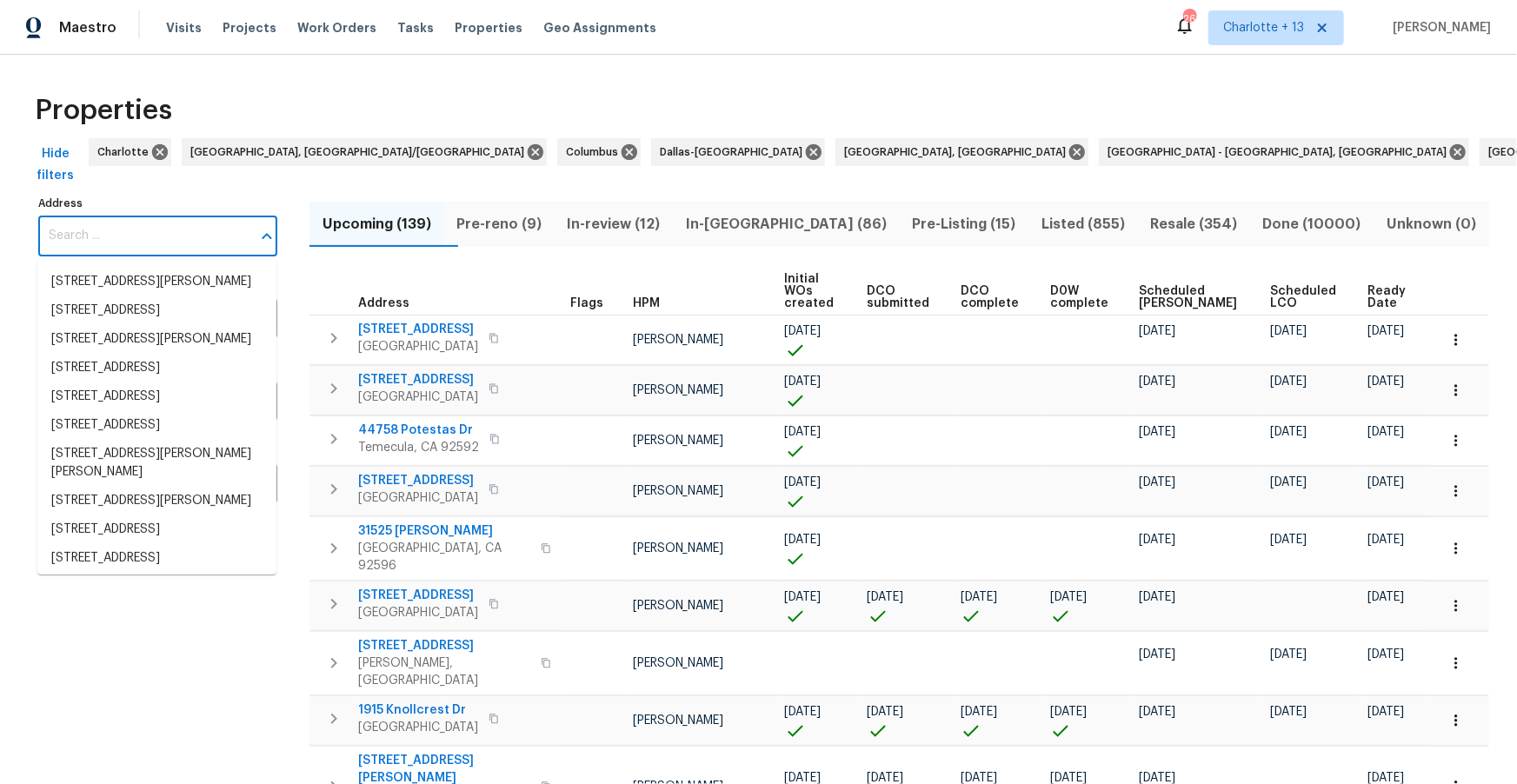 click on "Address" at bounding box center (144, 236) 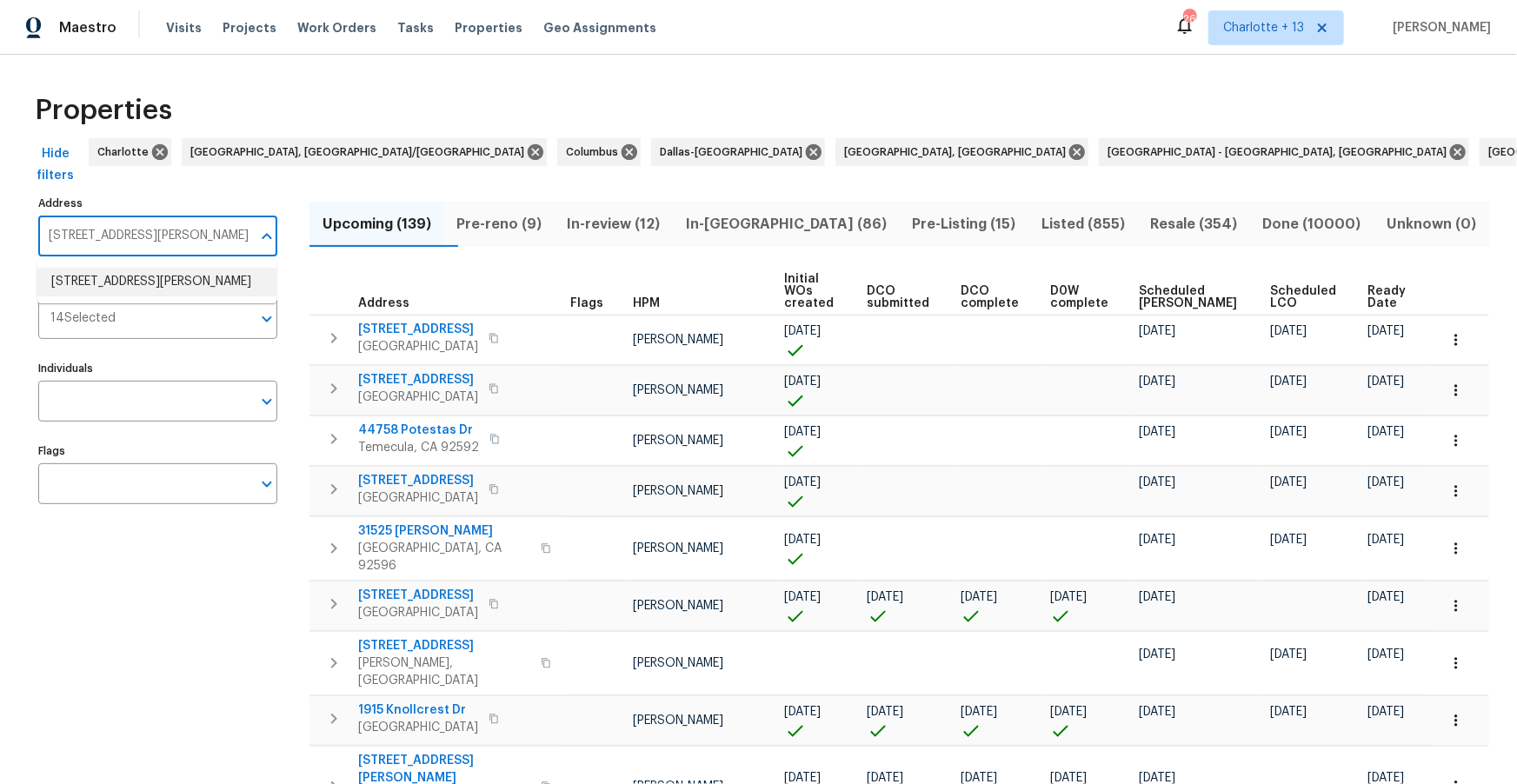 click on "6179 Dana Ct Lithonia GA 30058" at bounding box center [156, 282] 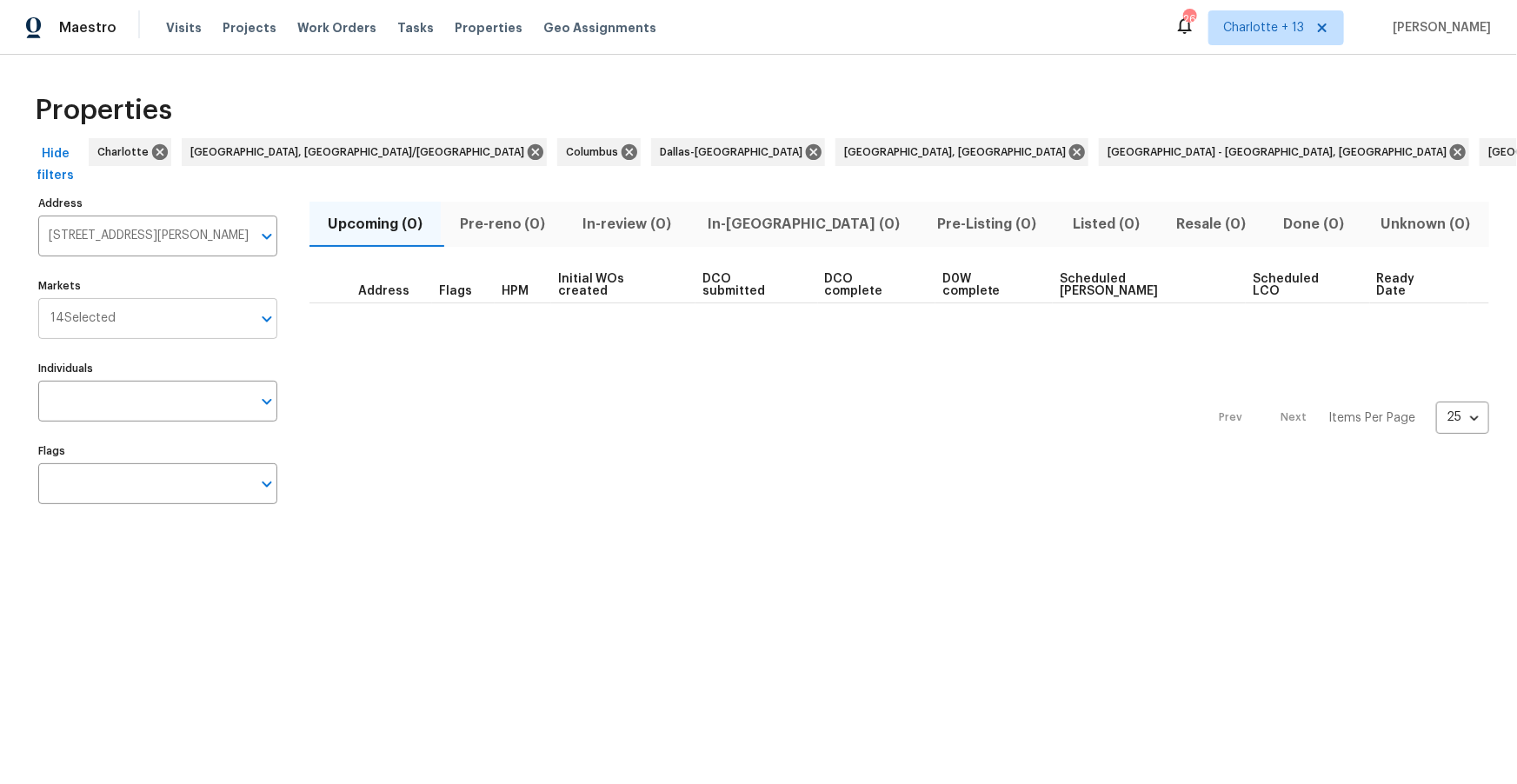 click on "14  Selected" at bounding box center [83, 318] 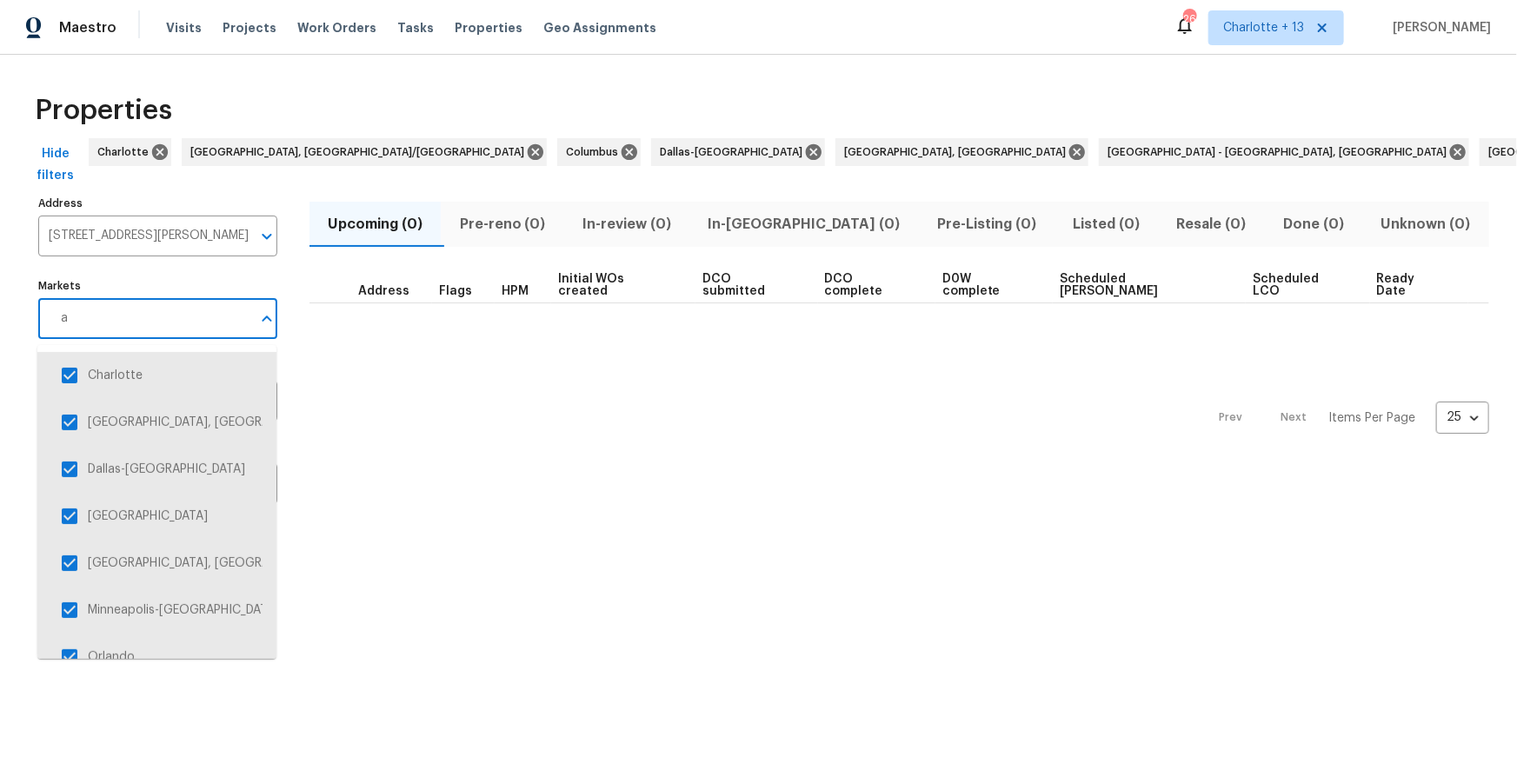 type on "at" 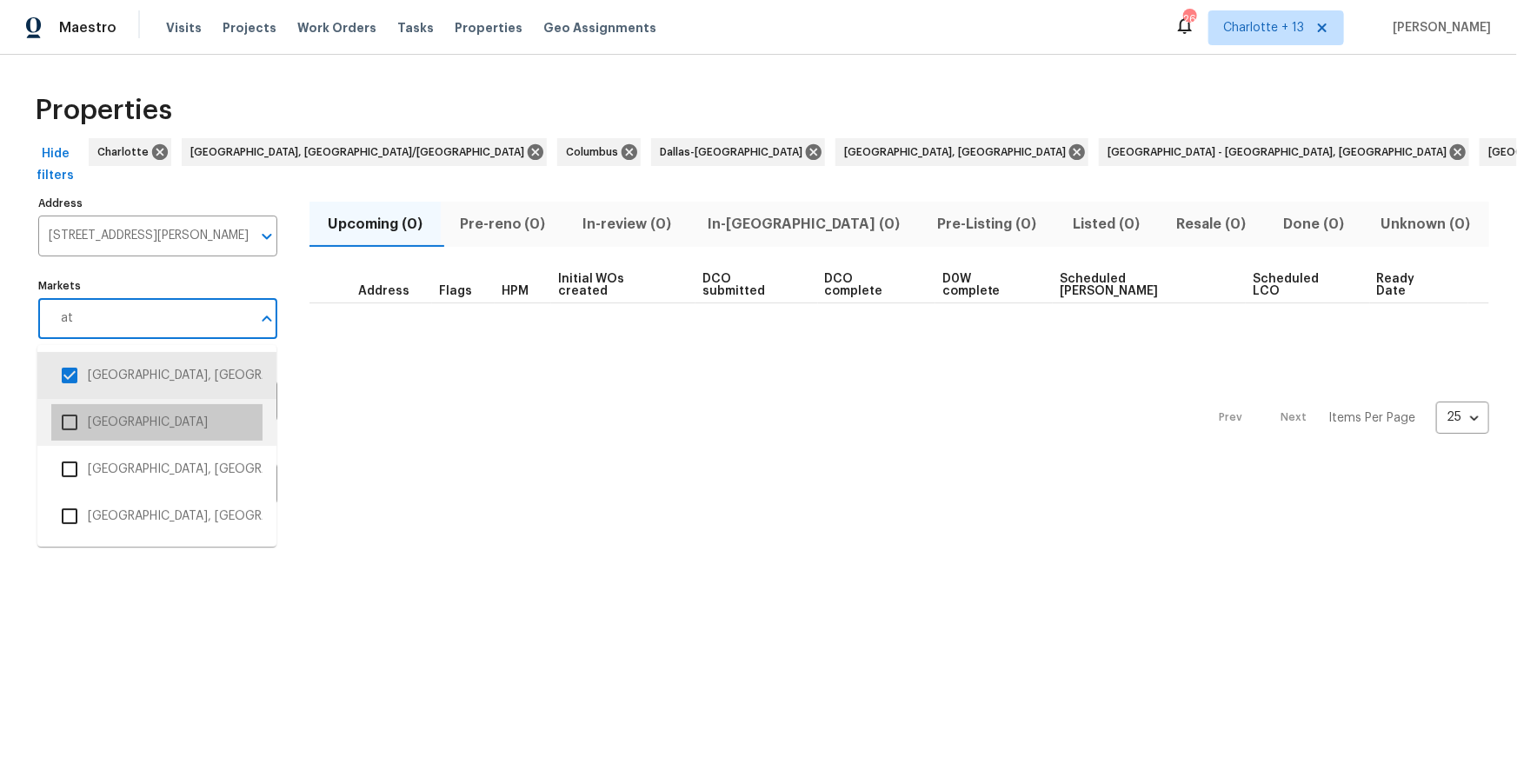 click on "Atlanta" at bounding box center (156, 422) 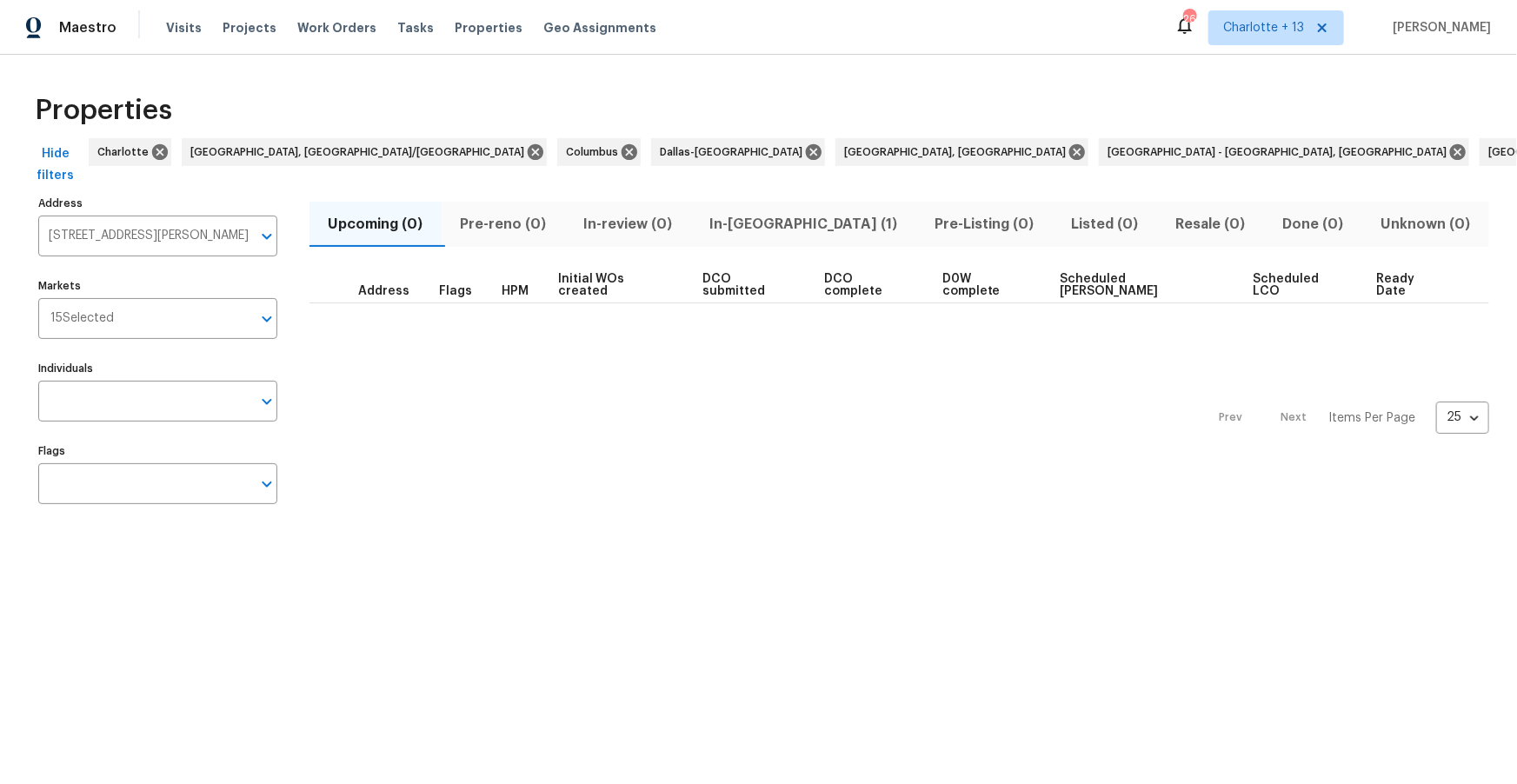 click on "In-reno (1)" at bounding box center (803, 224) 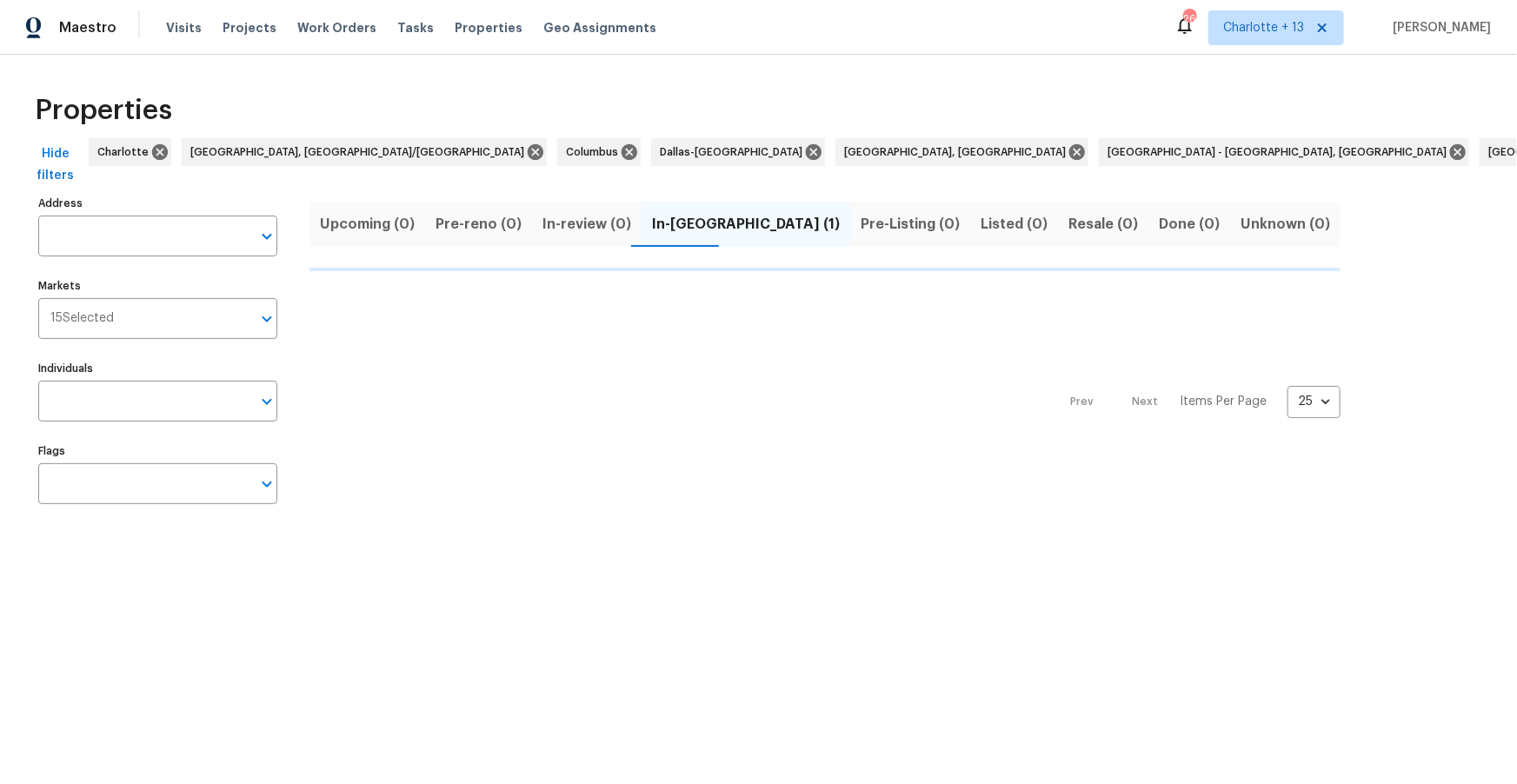 type on "6179 Dana Ct Lithonia GA 30058" 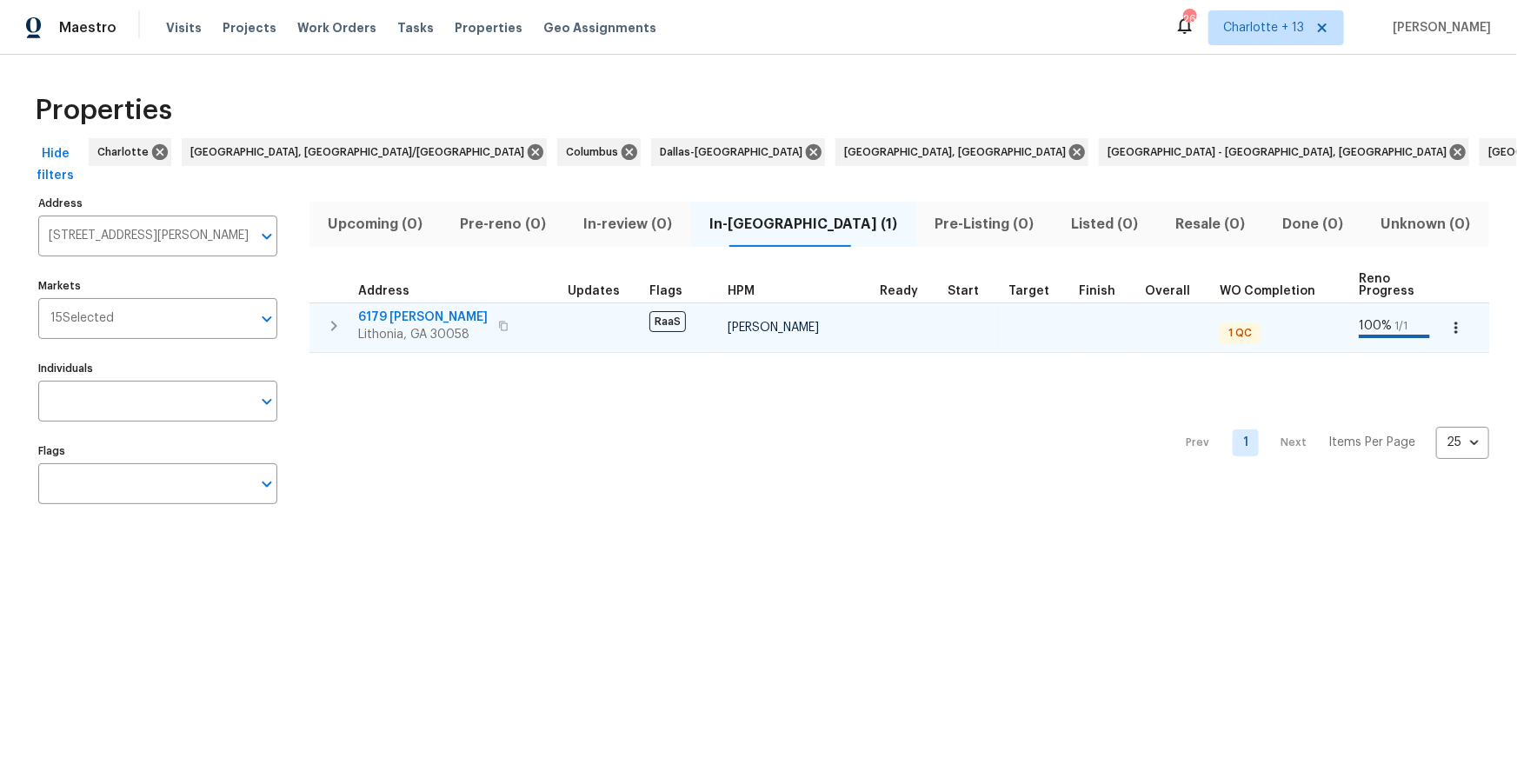 click on "6179 Dana Ct" at bounding box center (422, 317) 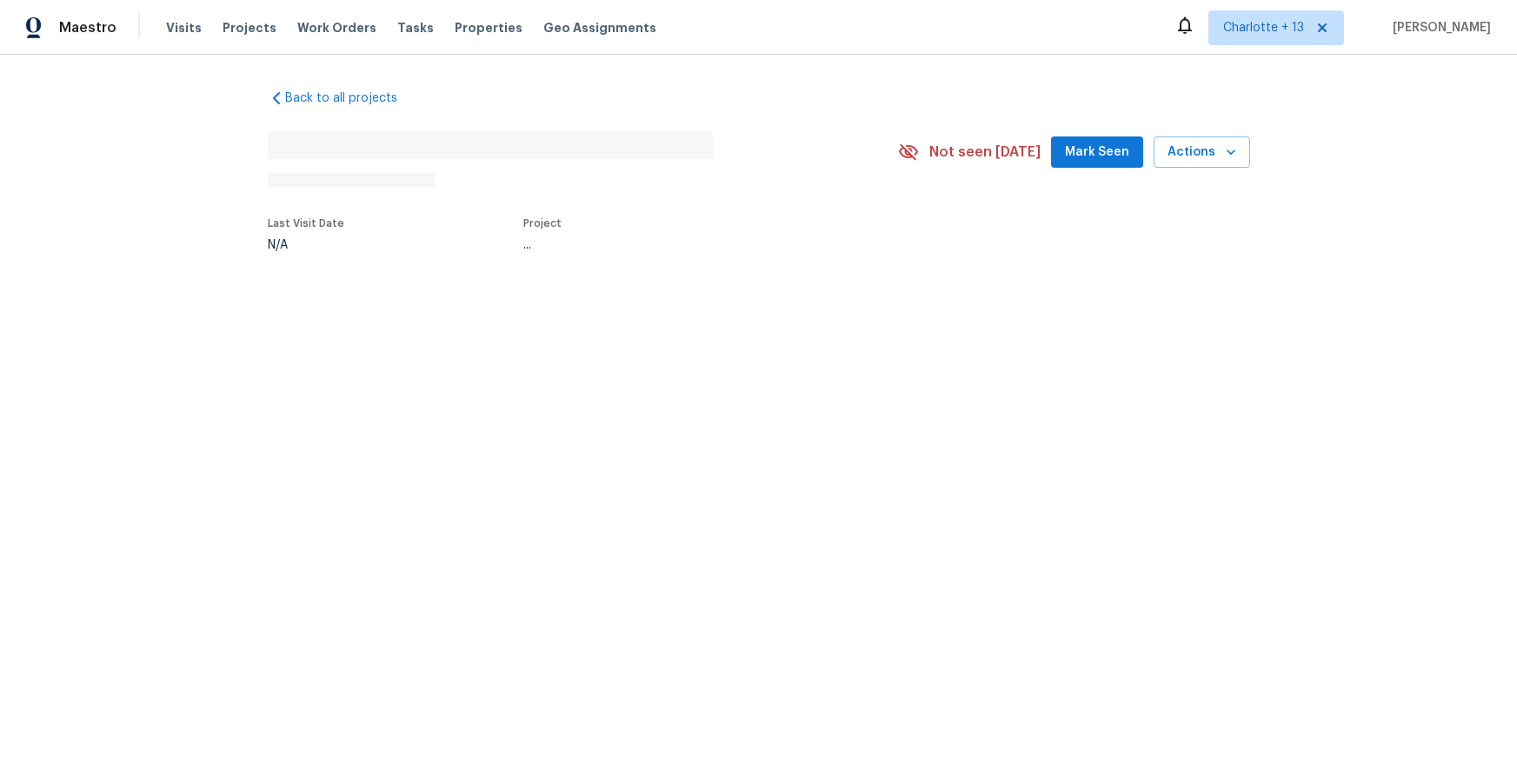 scroll, scrollTop: 0, scrollLeft: 0, axis: both 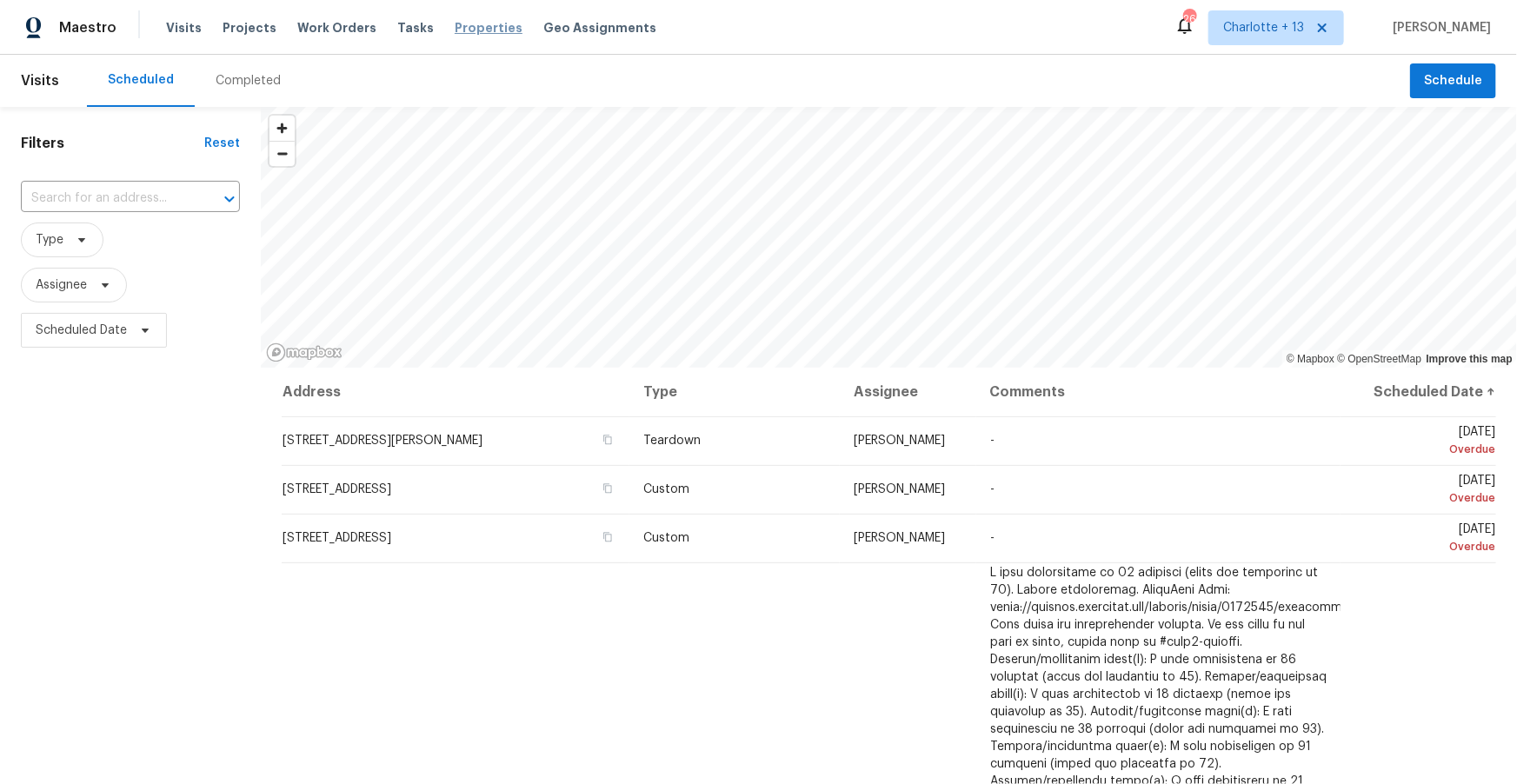 click on "Properties" at bounding box center [489, 28] 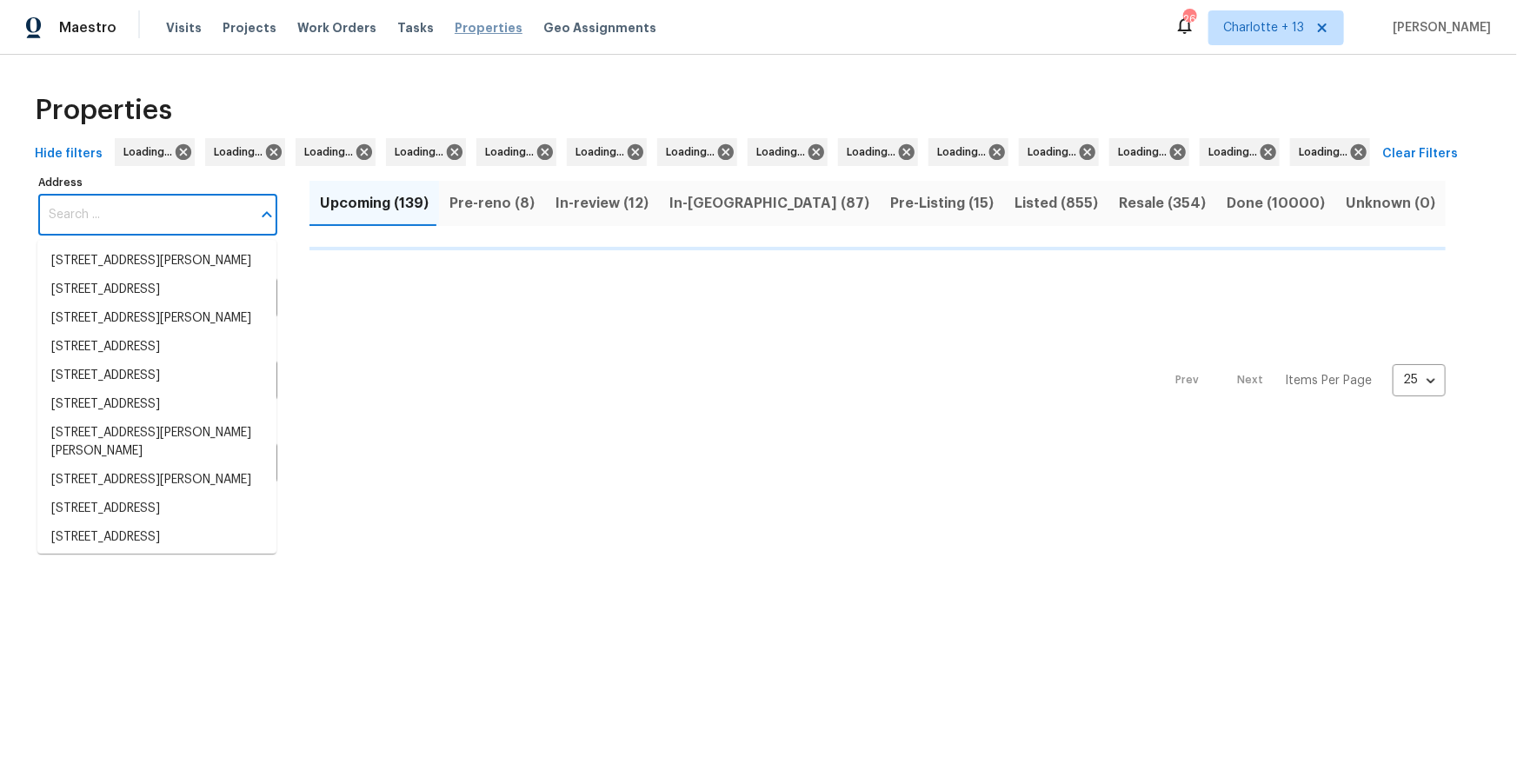 click on "Address" at bounding box center (144, 215) 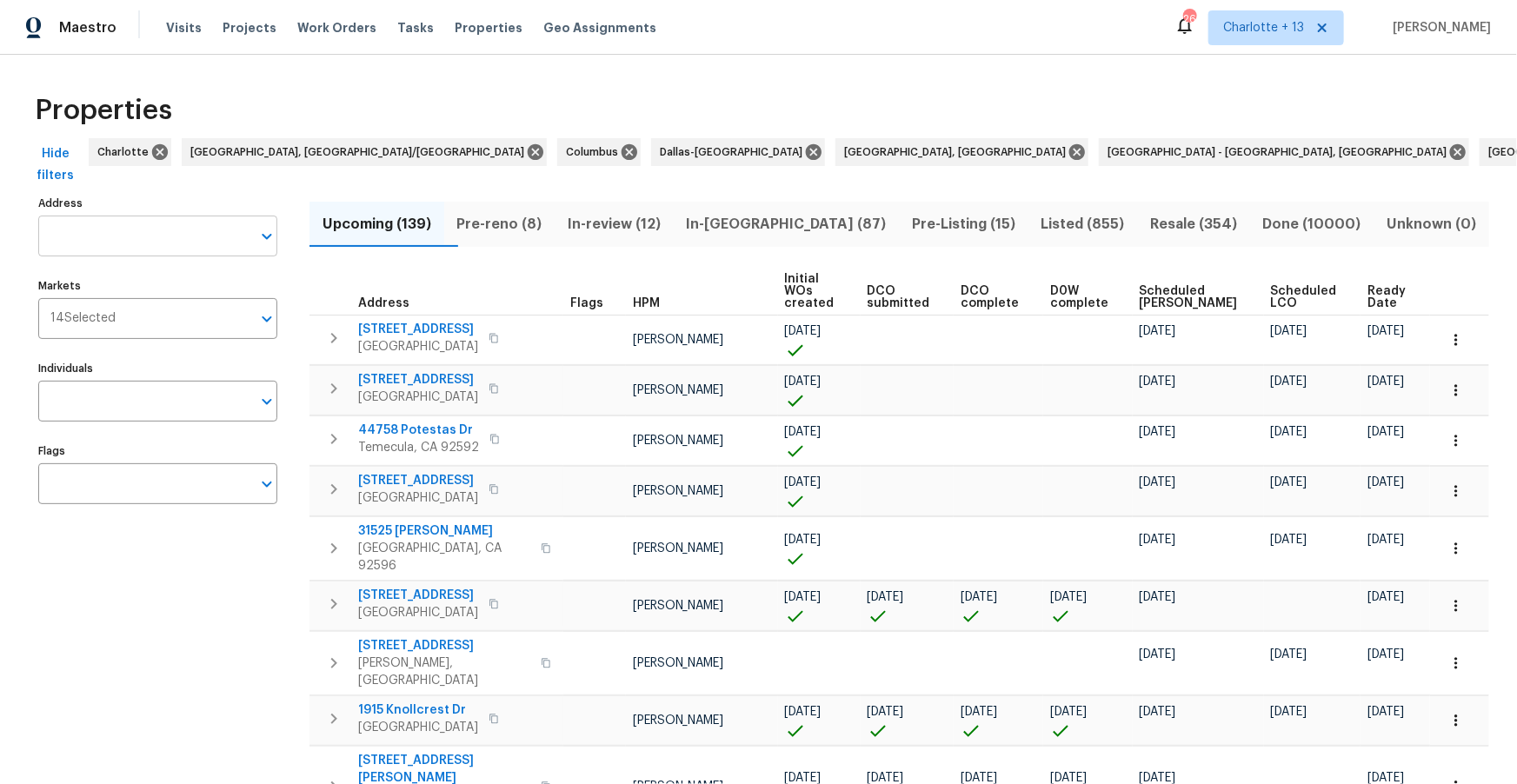click on "Address" at bounding box center (144, 236) 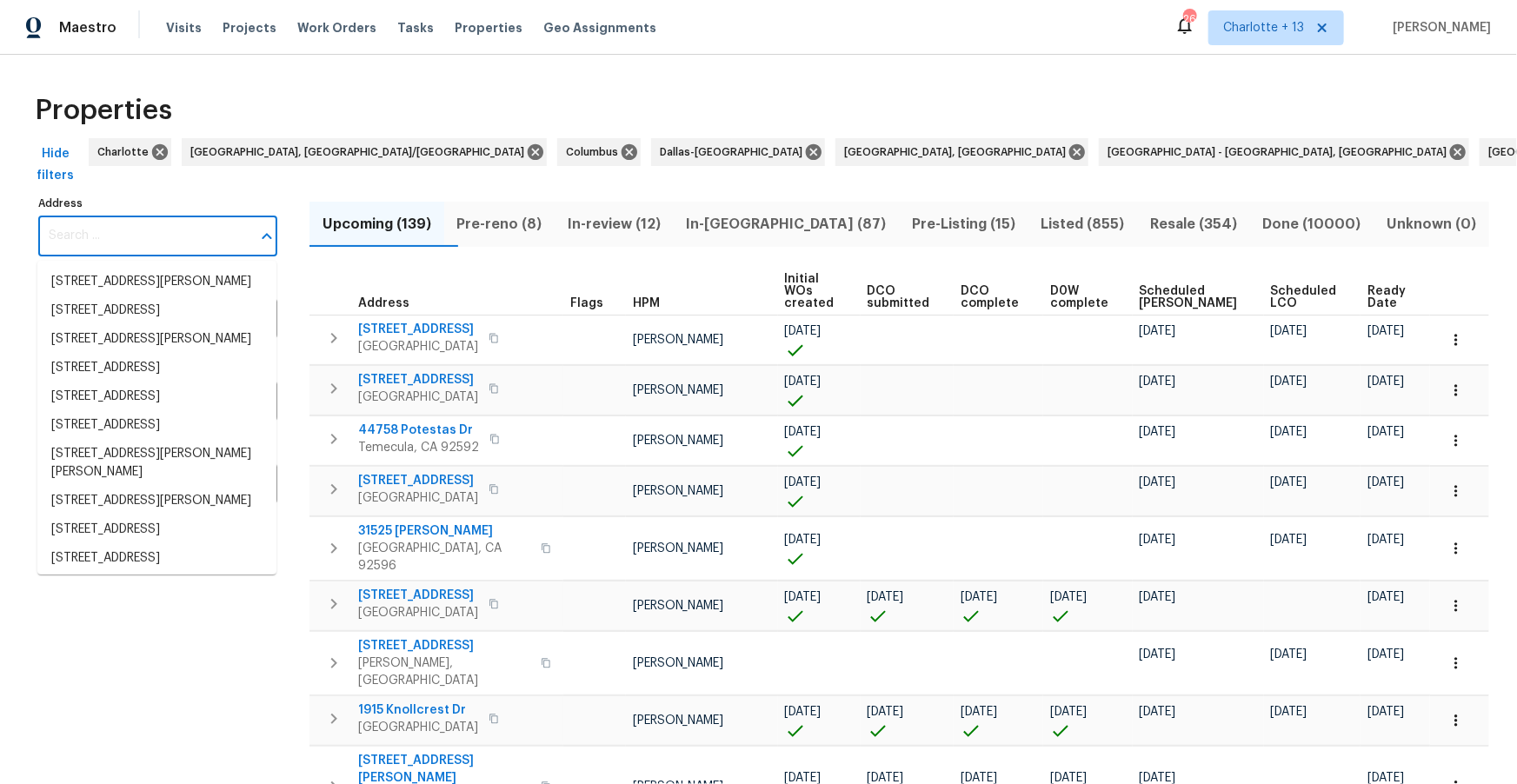 paste on "[STREET_ADDRESS]" 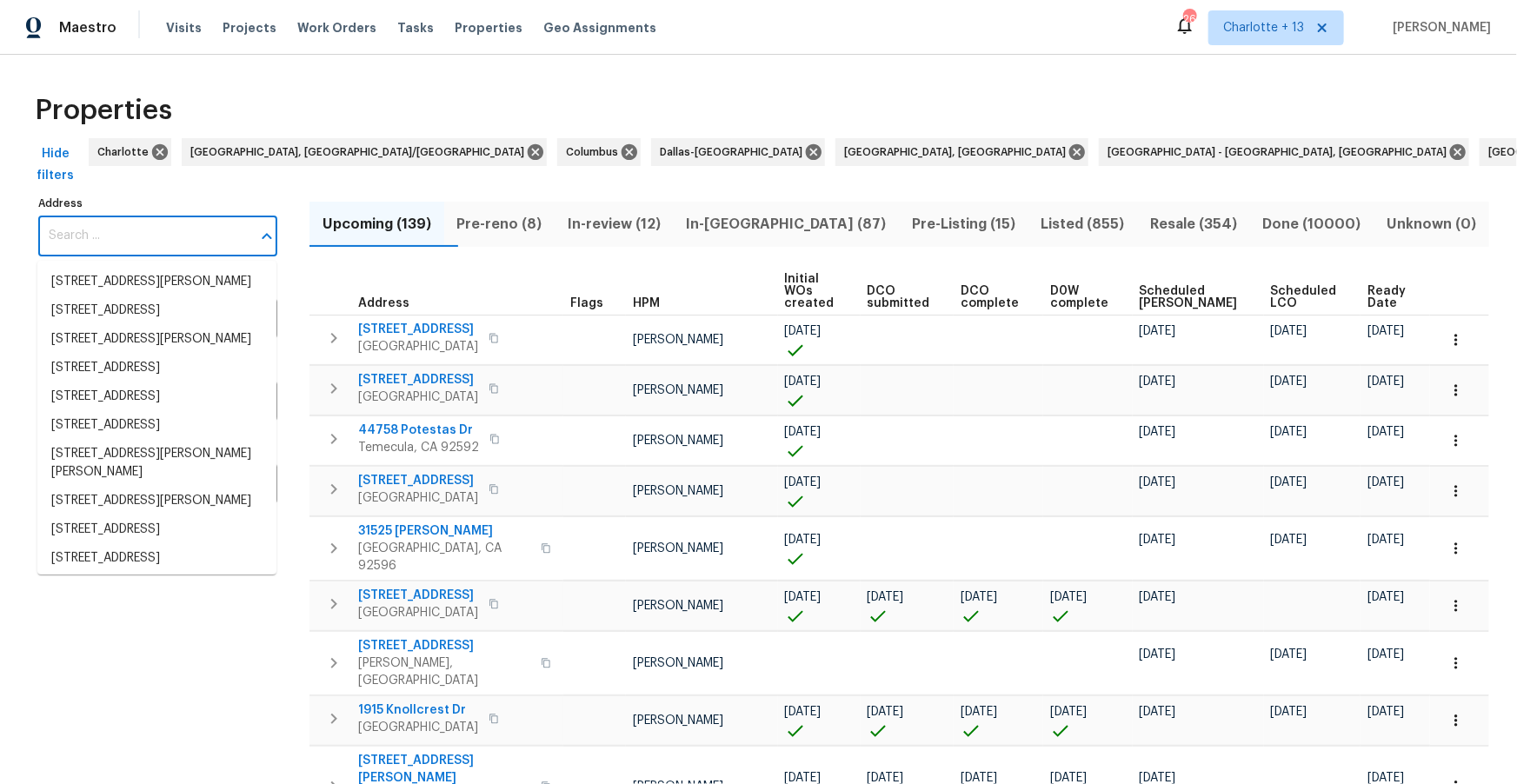 type on "[STREET_ADDRESS]" 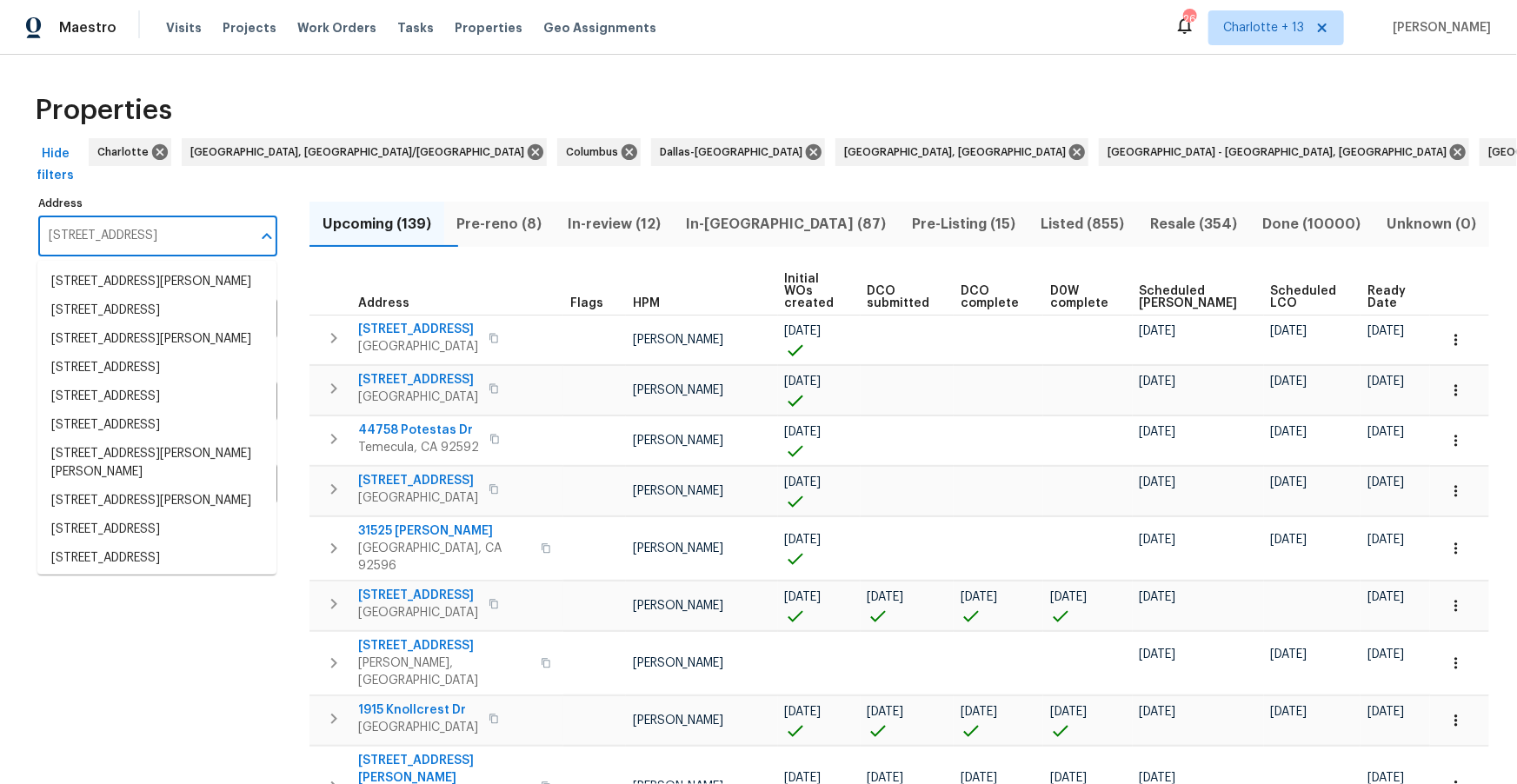 scroll, scrollTop: 0, scrollLeft: 11, axis: horizontal 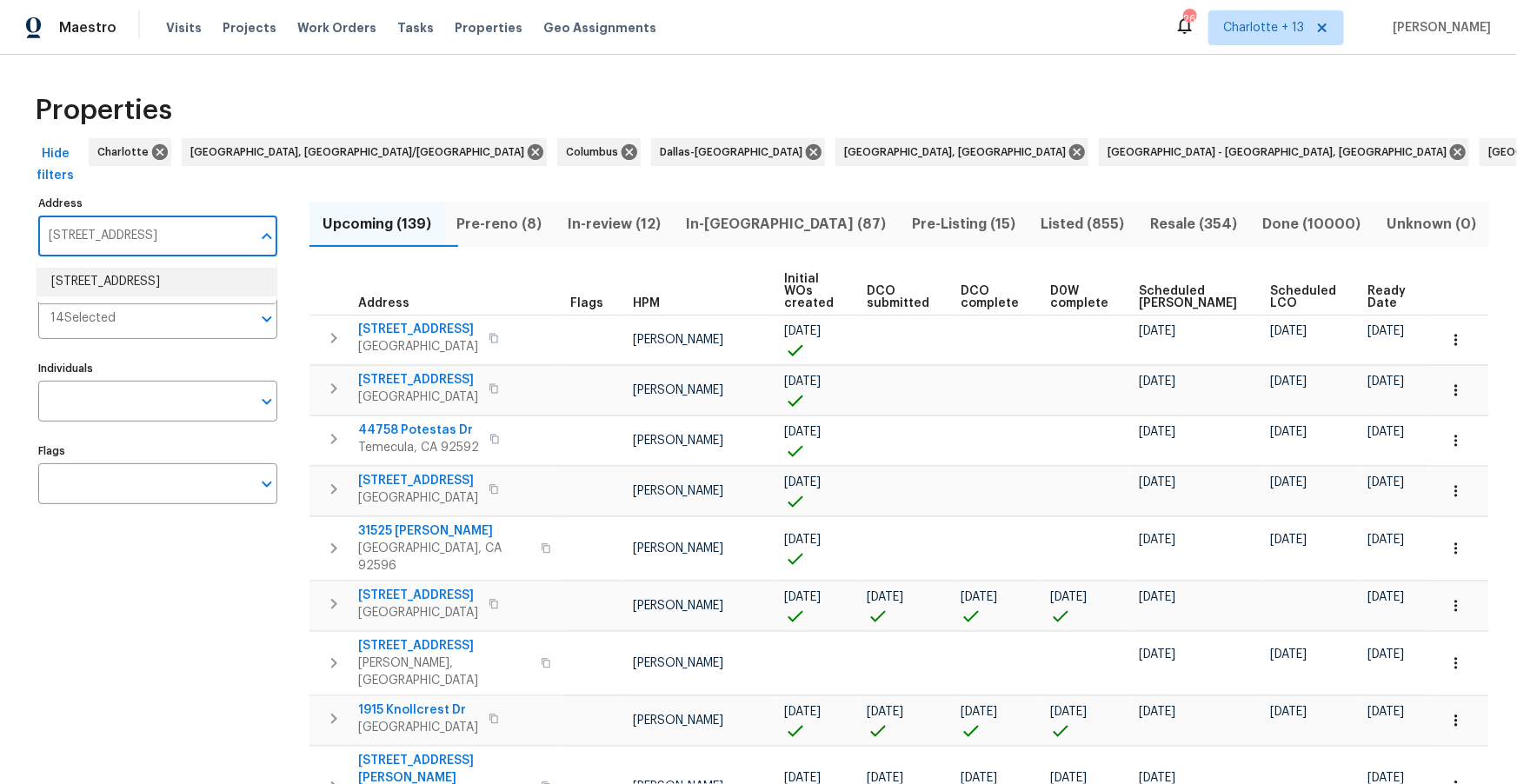 click on "34 Powder Brook Ct Dallas GA 30157" at bounding box center (156, 282) 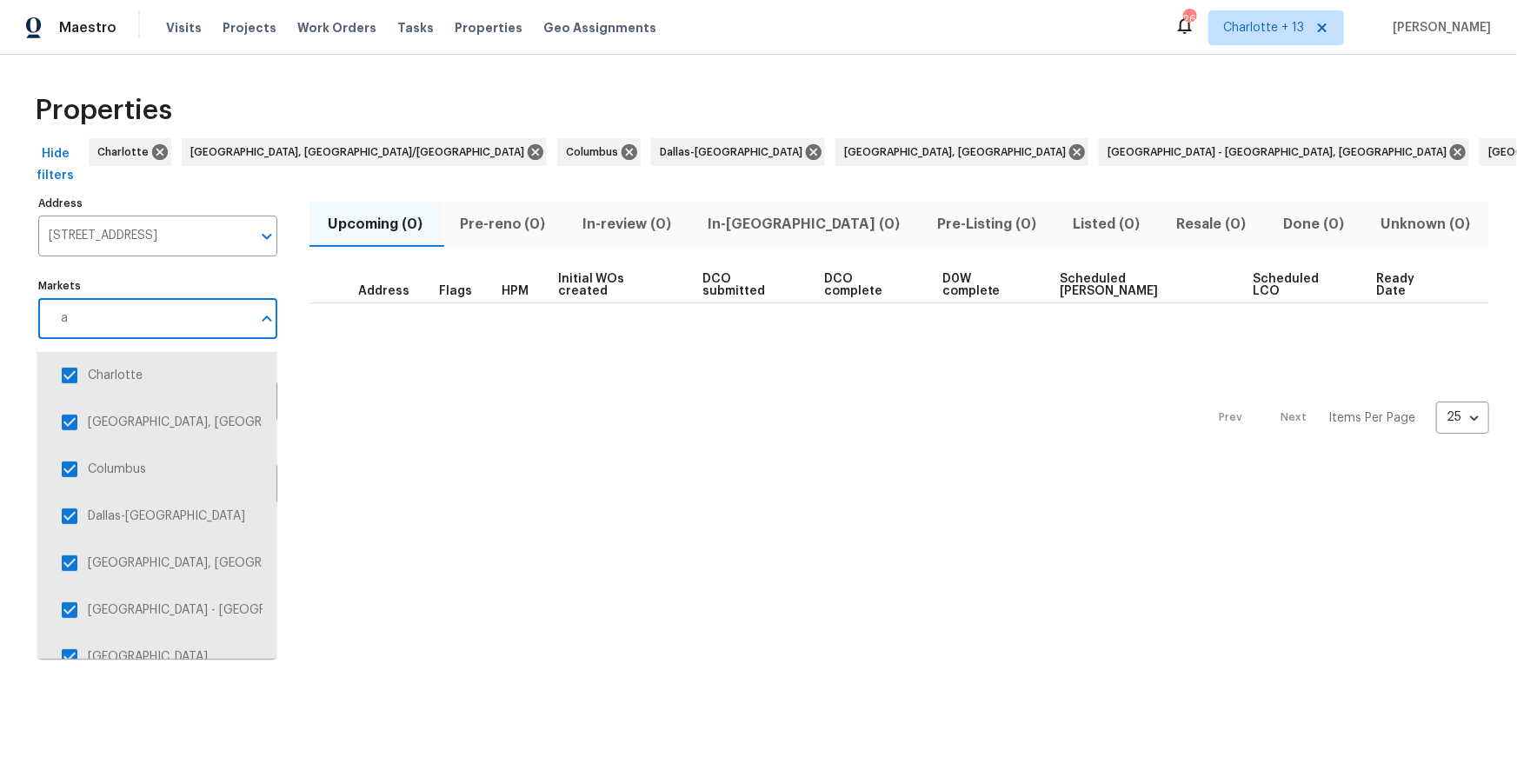 type on "at" 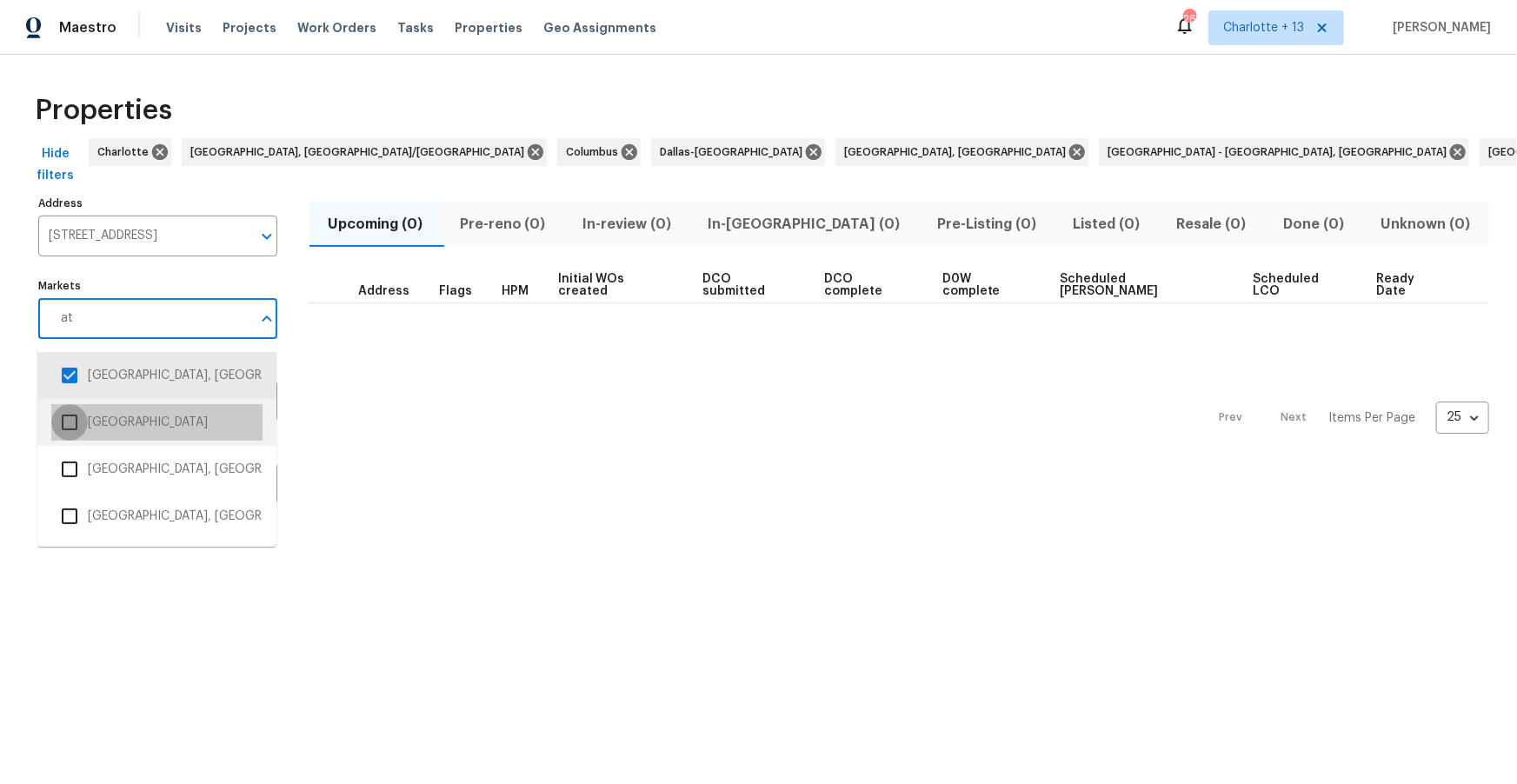 click at bounding box center [70, 422] 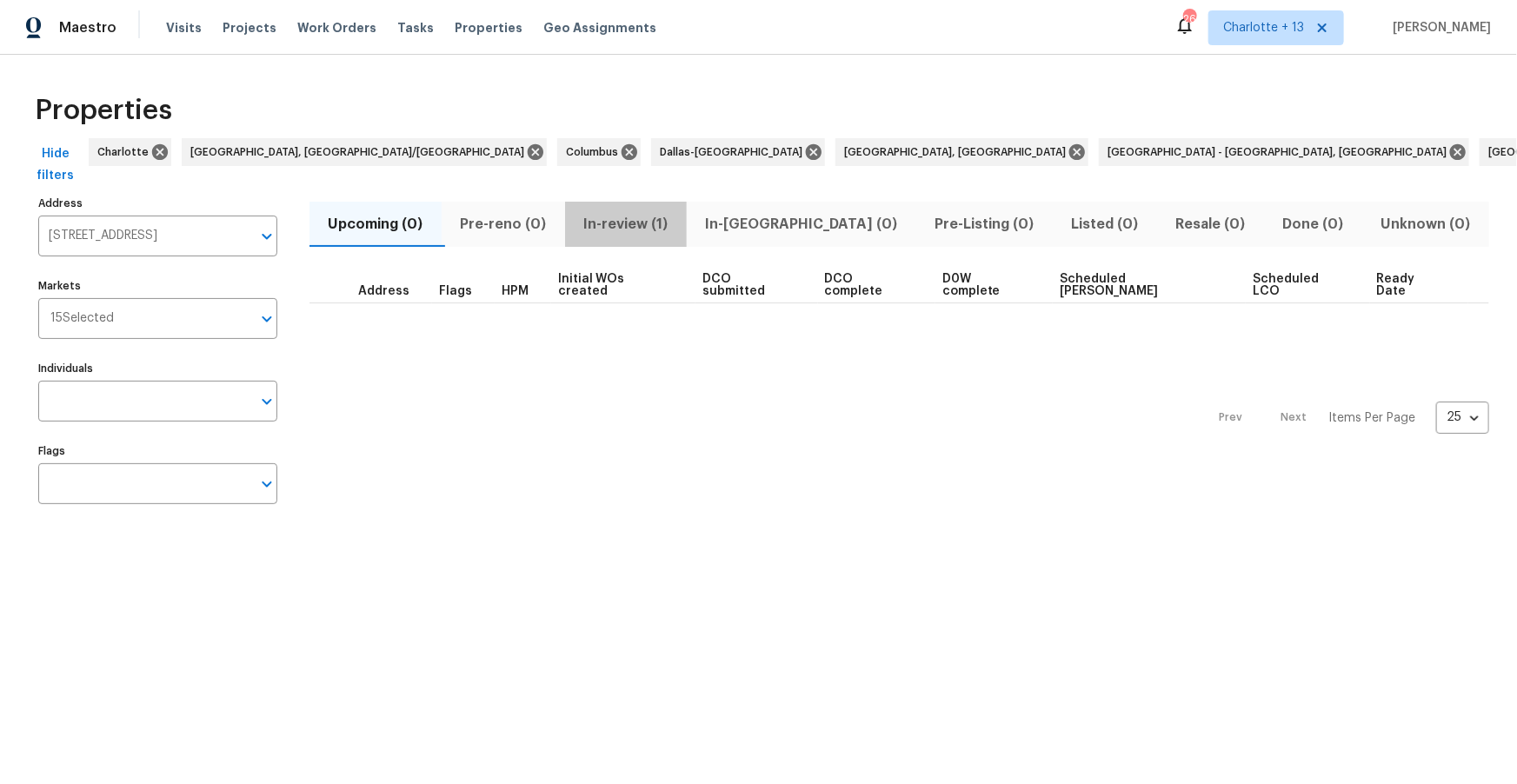 click on "In-review (1)" at bounding box center (626, 224) 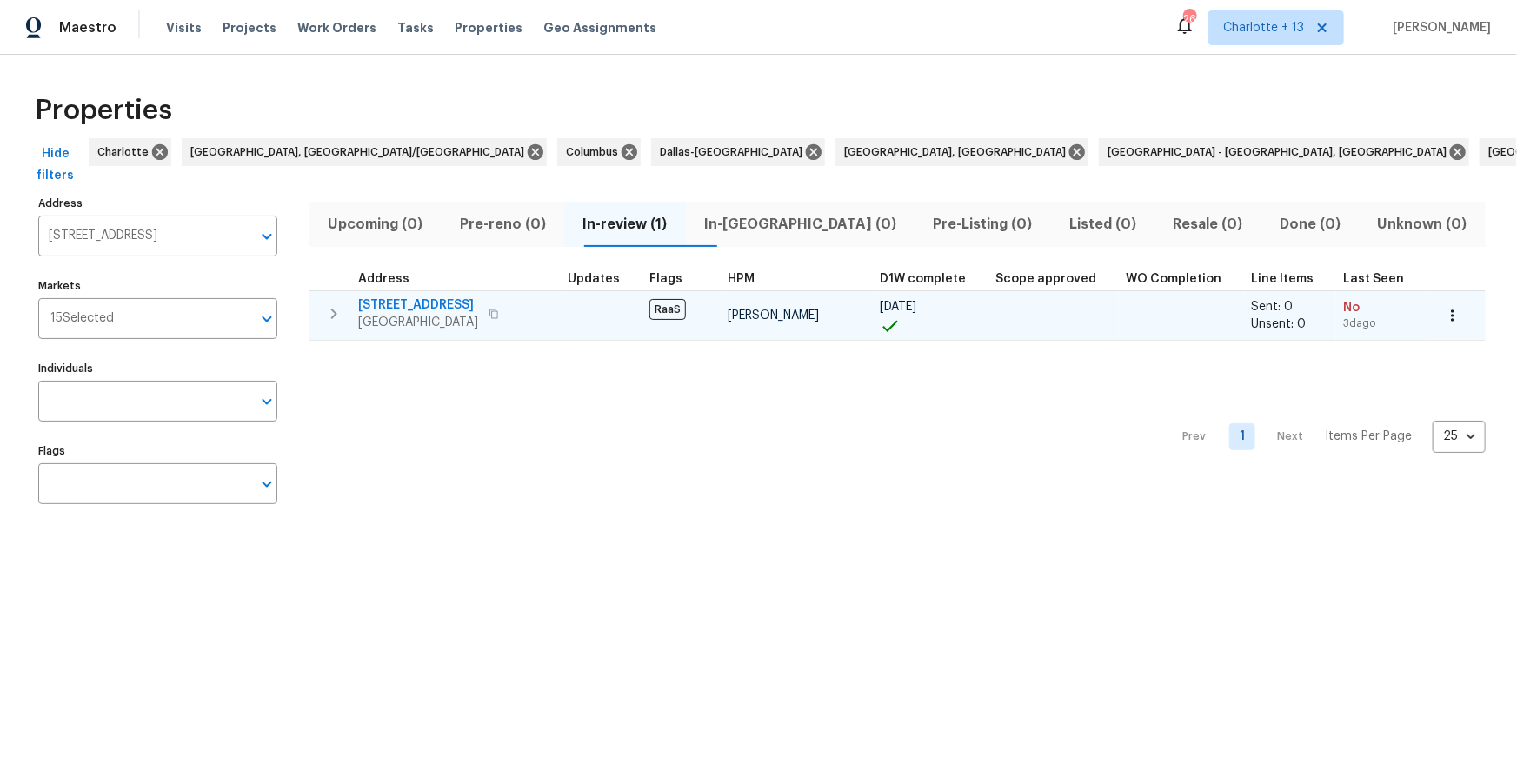 click on "34 Powder Brook Ct" at bounding box center [418, 305] 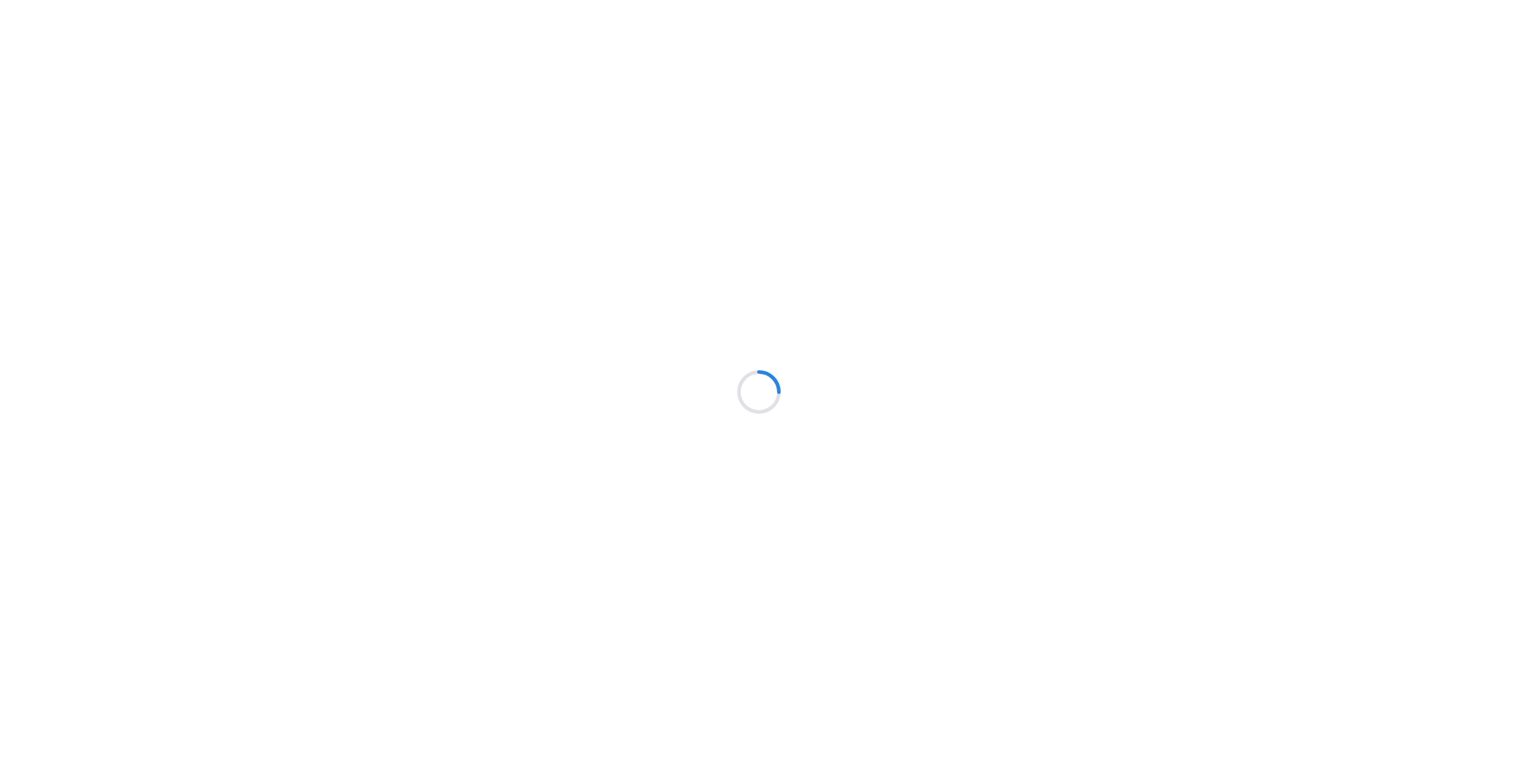 scroll, scrollTop: 0, scrollLeft: 0, axis: both 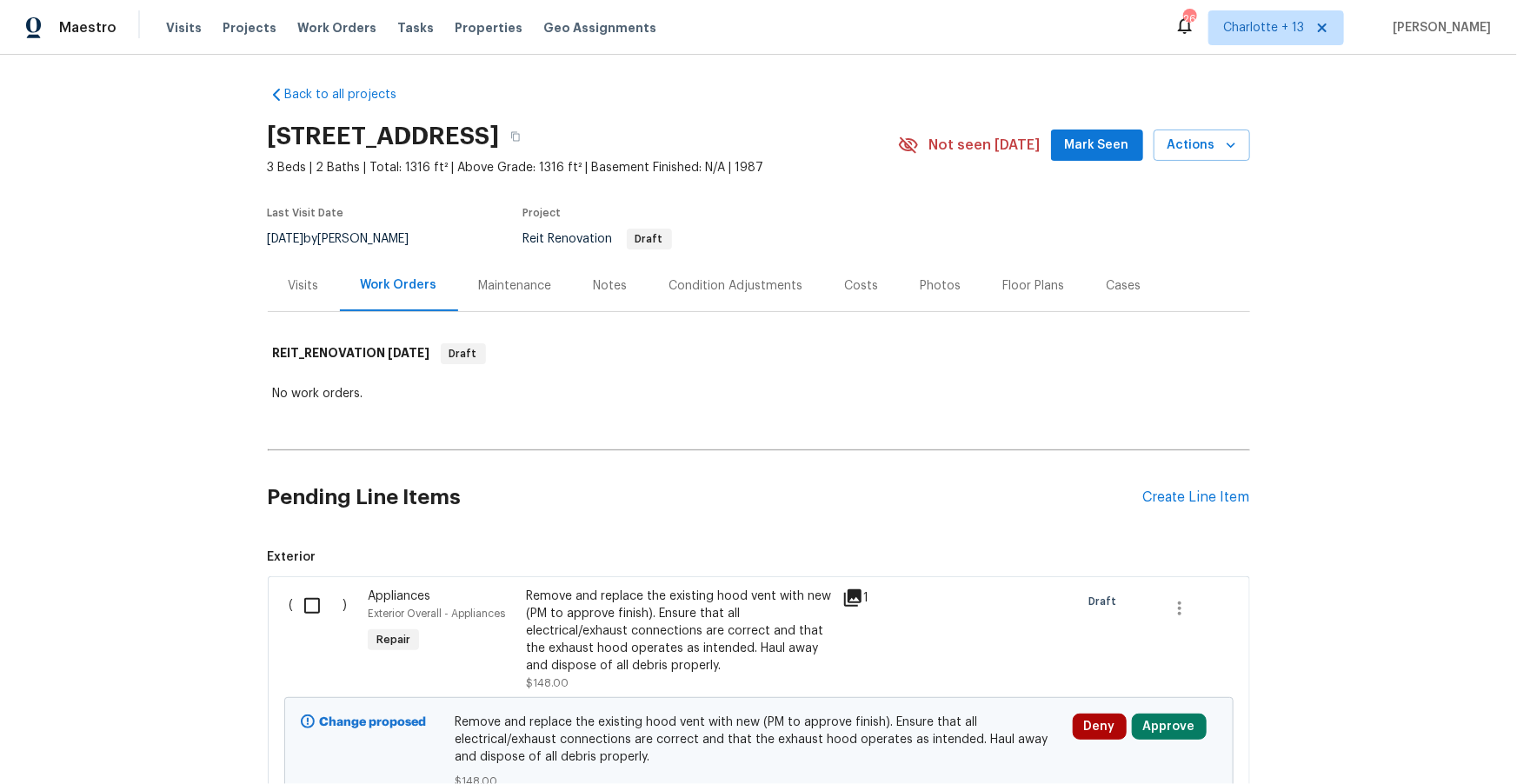 click on "Back to all projects [STREET_ADDRESS] 3 Beds | 2 Baths | Total: 1316 ft² | Above Grade: 1316 ft² | Basement Finished: N/A | 1987 Not seen [DATE] Mark Seen Actions Last Visit Date [DATE]  by  [PERSON_NAME]   Project Reit Renovation   Draft Visits Work Orders Maintenance Notes Condition Adjustments Costs Photos Floor Plans Cases REIT_RENOVATION   [DATE] Draft No work orders. Pending Line Items Create Line Item Exterior ( ) Appliances Exterior Overall - Appliances Repair Remove and replace the existing hood vent with new (PM to approve finish). Ensure that all electrical/exhaust connections are correct and that the exhaust hood operates as intended. Haul away and dispose of all debris properly. $148.00   1 Draft Change proposed Remove and replace the existing hood vent with new (PM to approve finish). Ensure that all electrical/exhaust connections are correct and that the exhaust hood operates as intended. Haul away and dispose of all debris properly. $148.00 Deny Approve ( ) Appliances" at bounding box center (759, 4860) 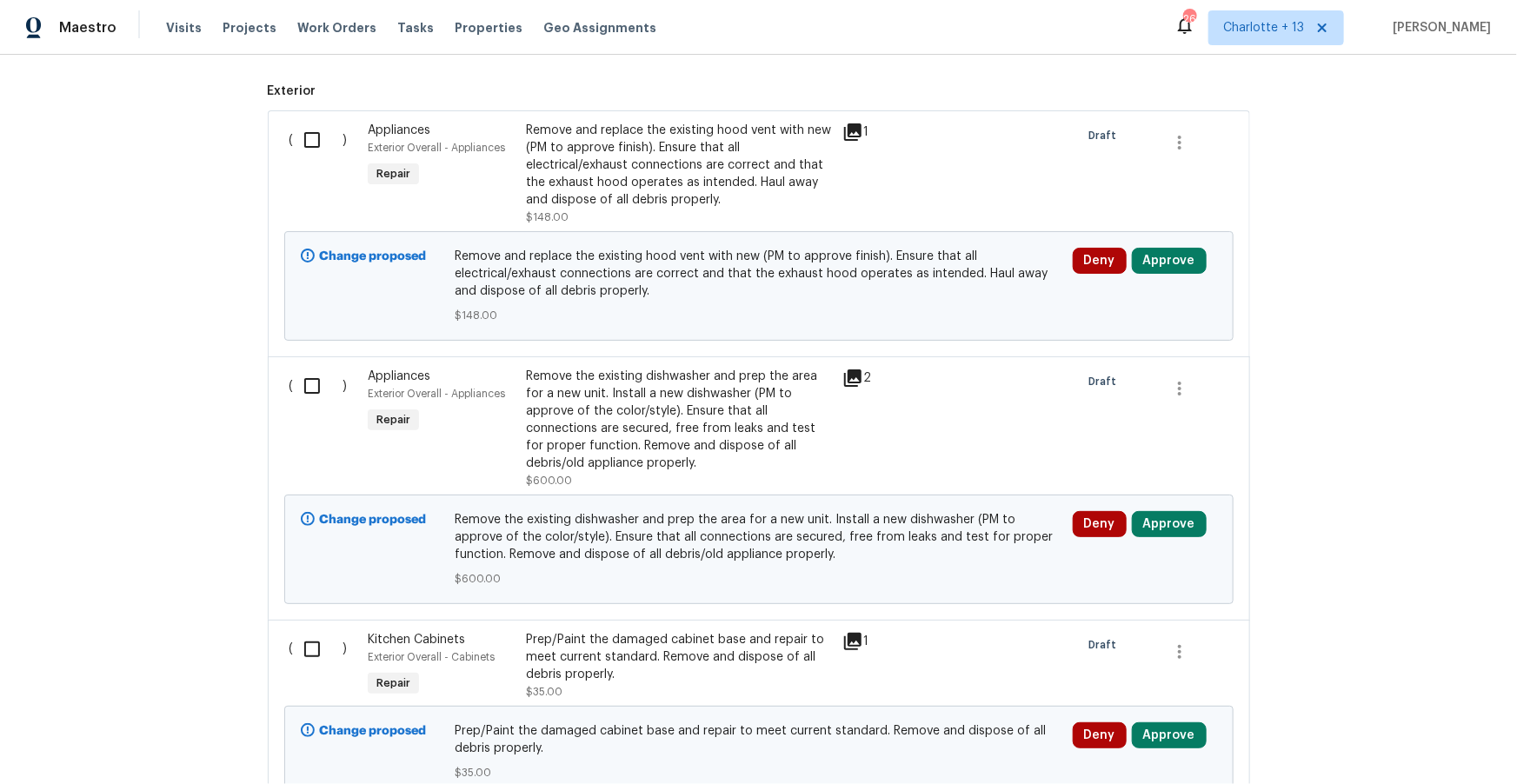 scroll, scrollTop: 0, scrollLeft: 0, axis: both 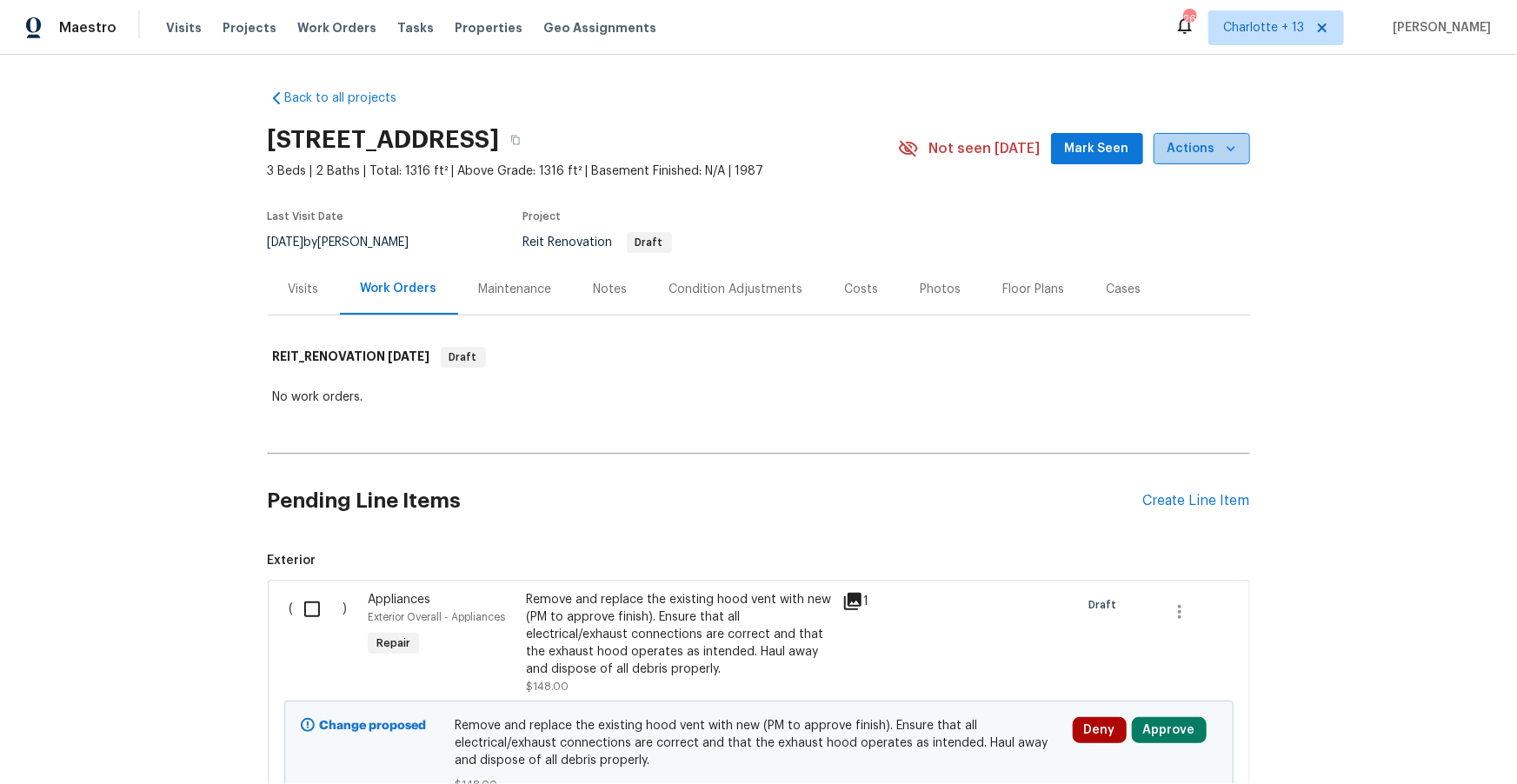 click 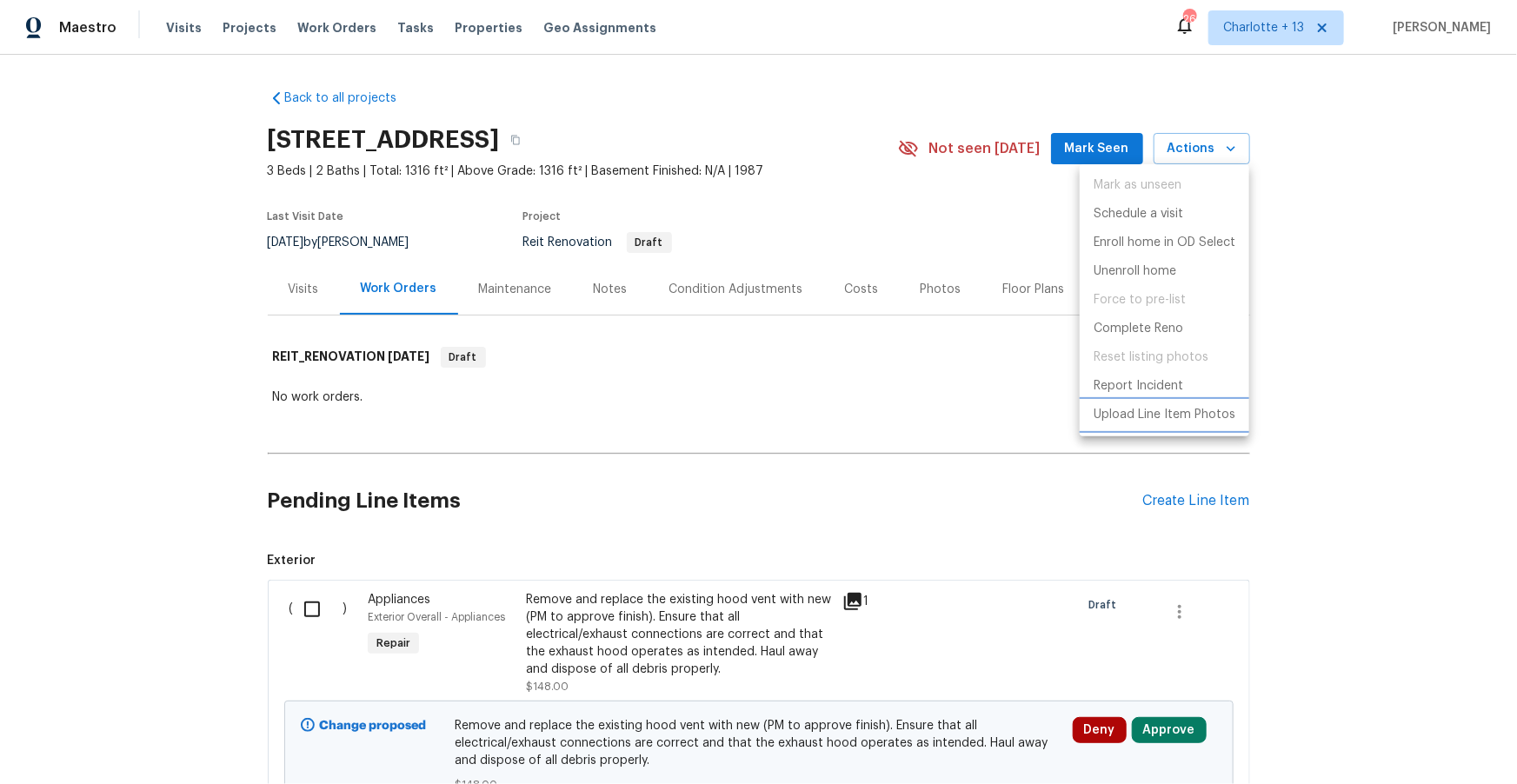 click on "Upload Line Item Photos" at bounding box center [1164, 415] 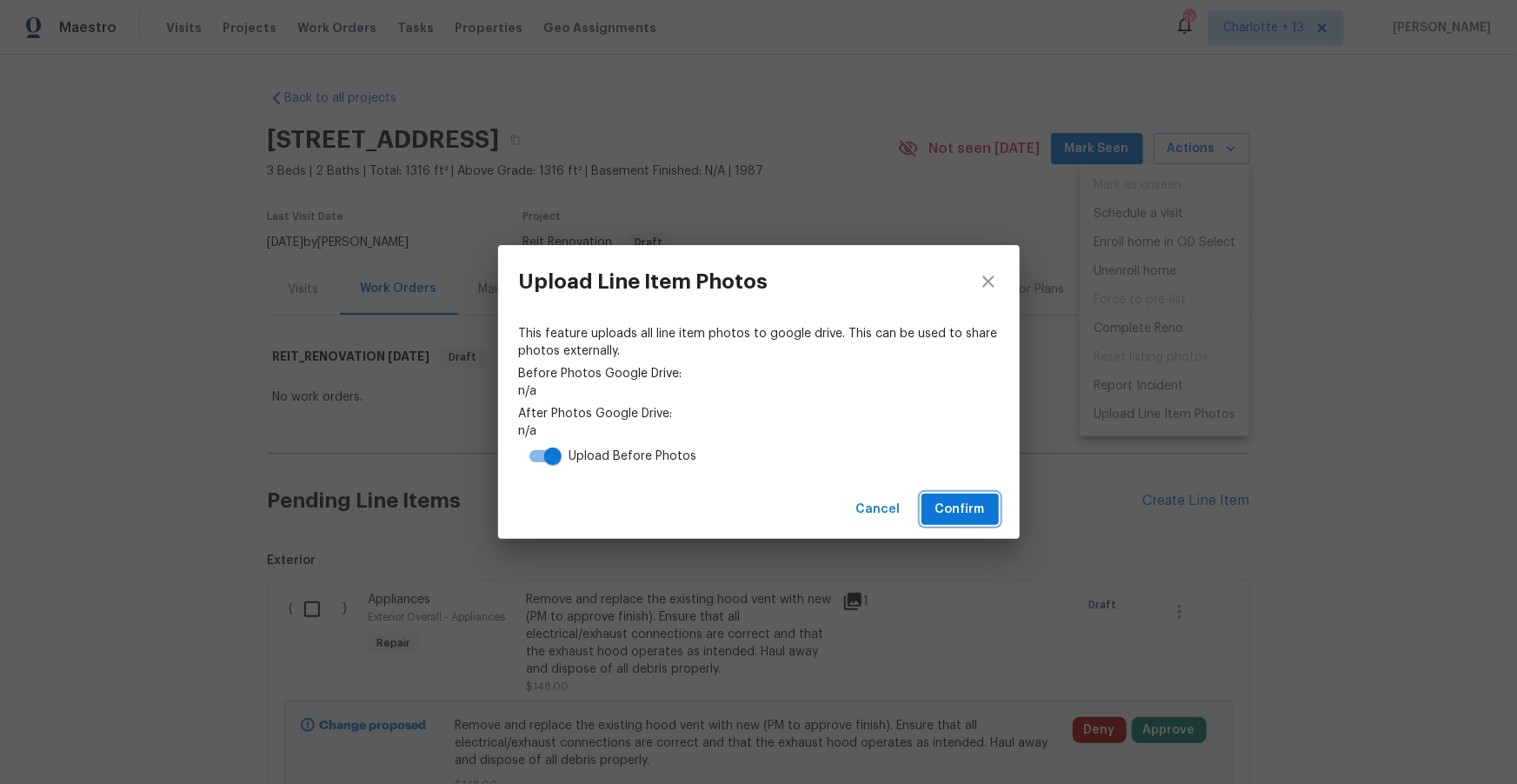 click on "Confirm" at bounding box center (960, 509) 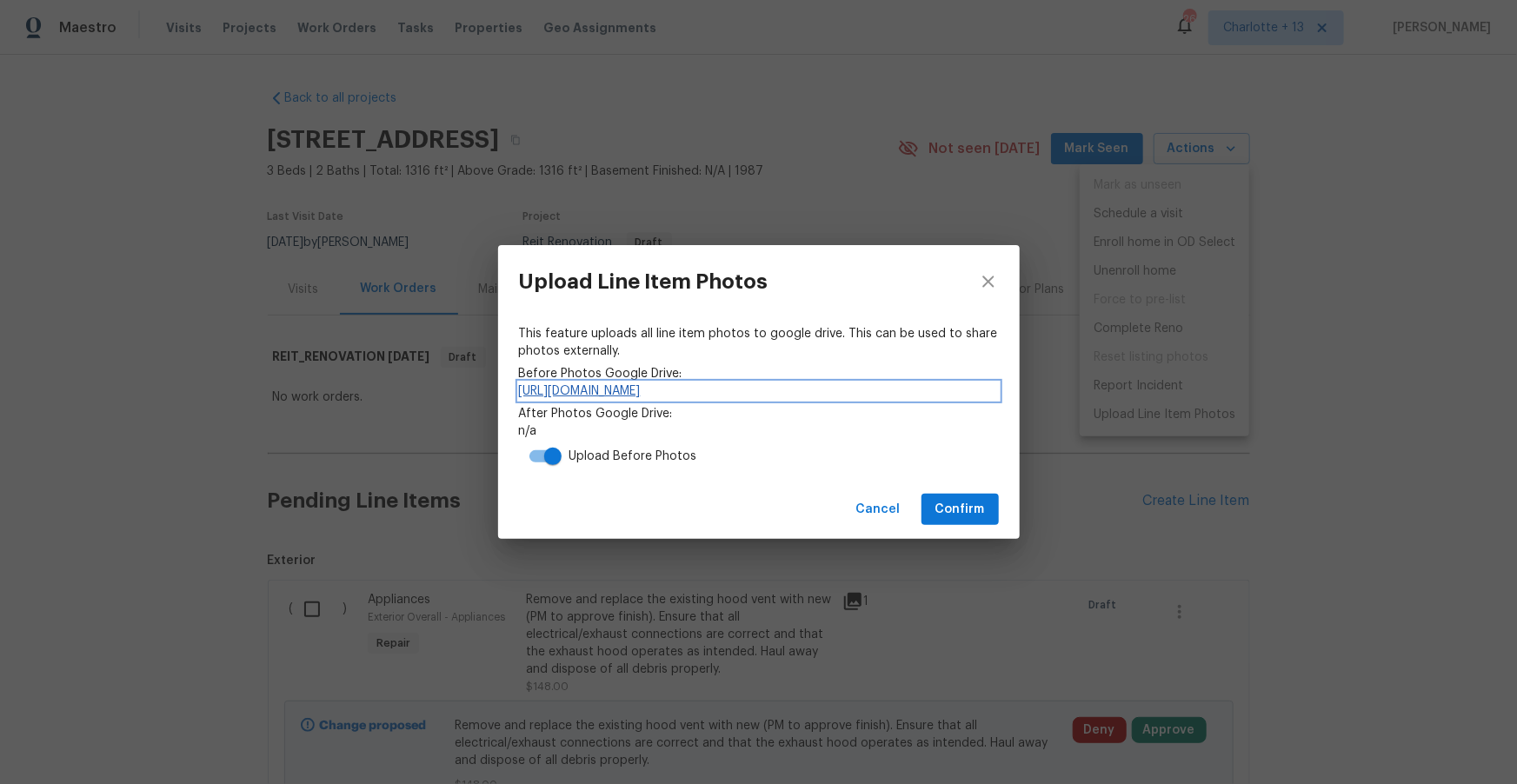 click on "[URL][DOMAIN_NAME]" at bounding box center (759, 391) 